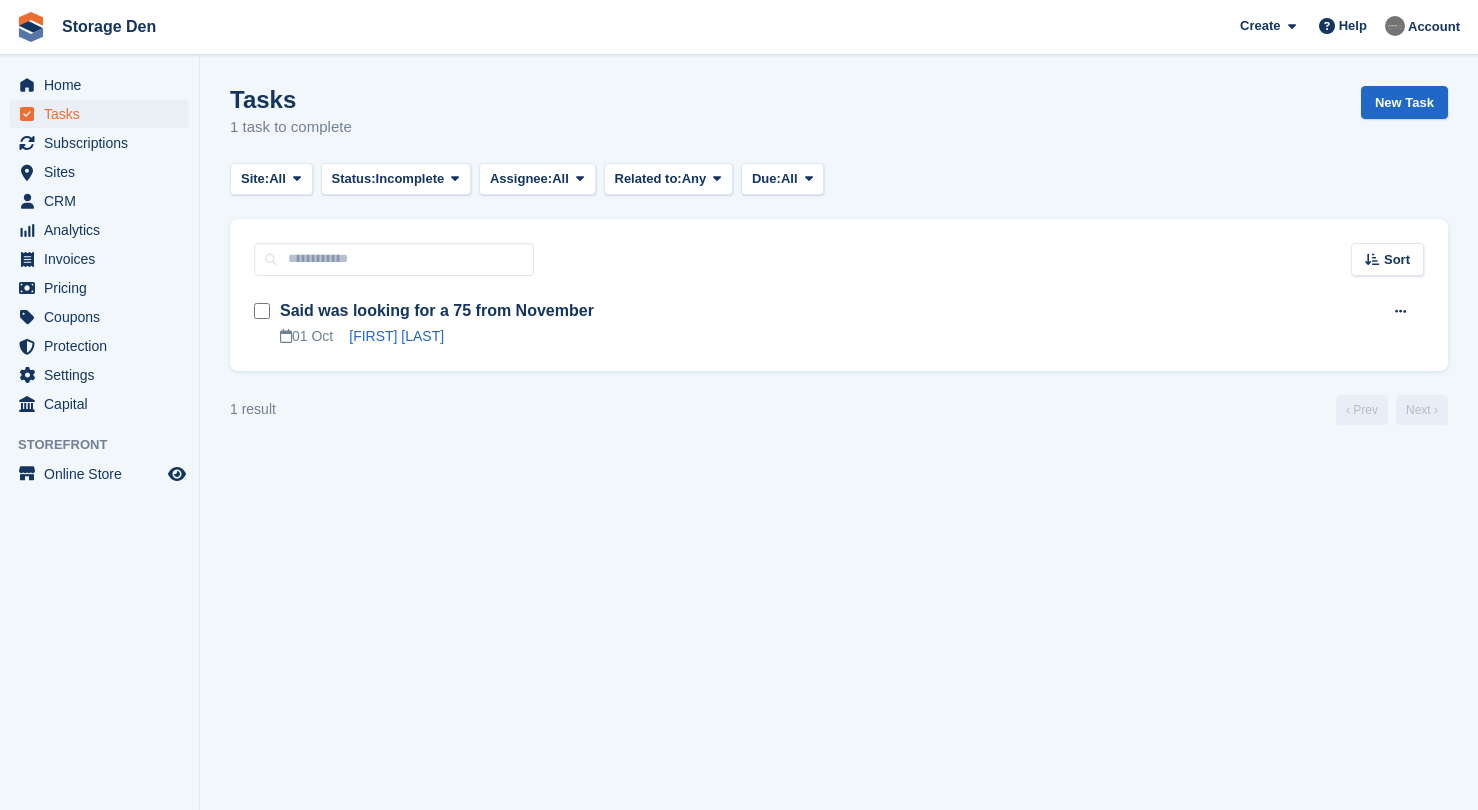 scroll, scrollTop: 0, scrollLeft: 0, axis: both 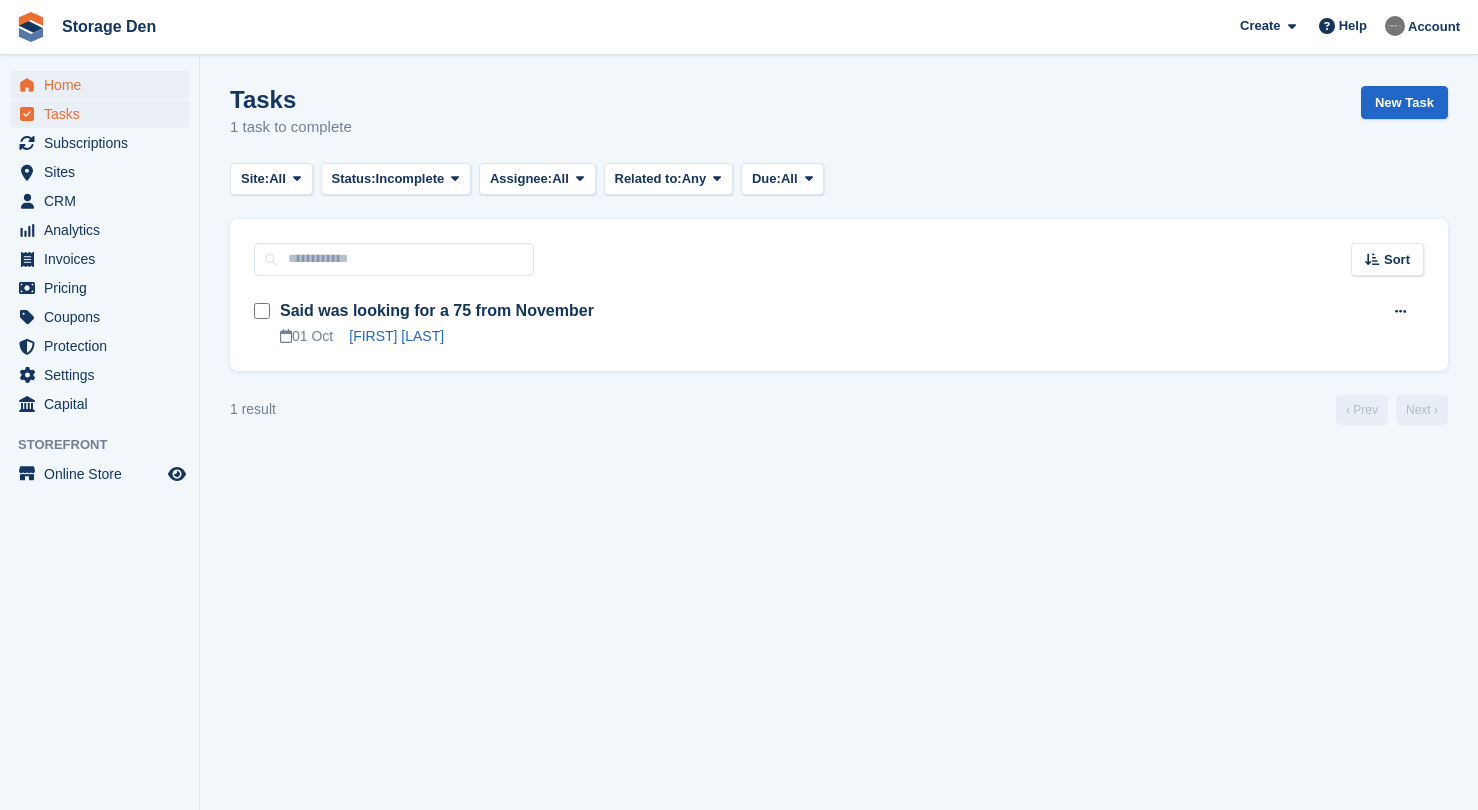 click on "Home" at bounding box center [104, 85] 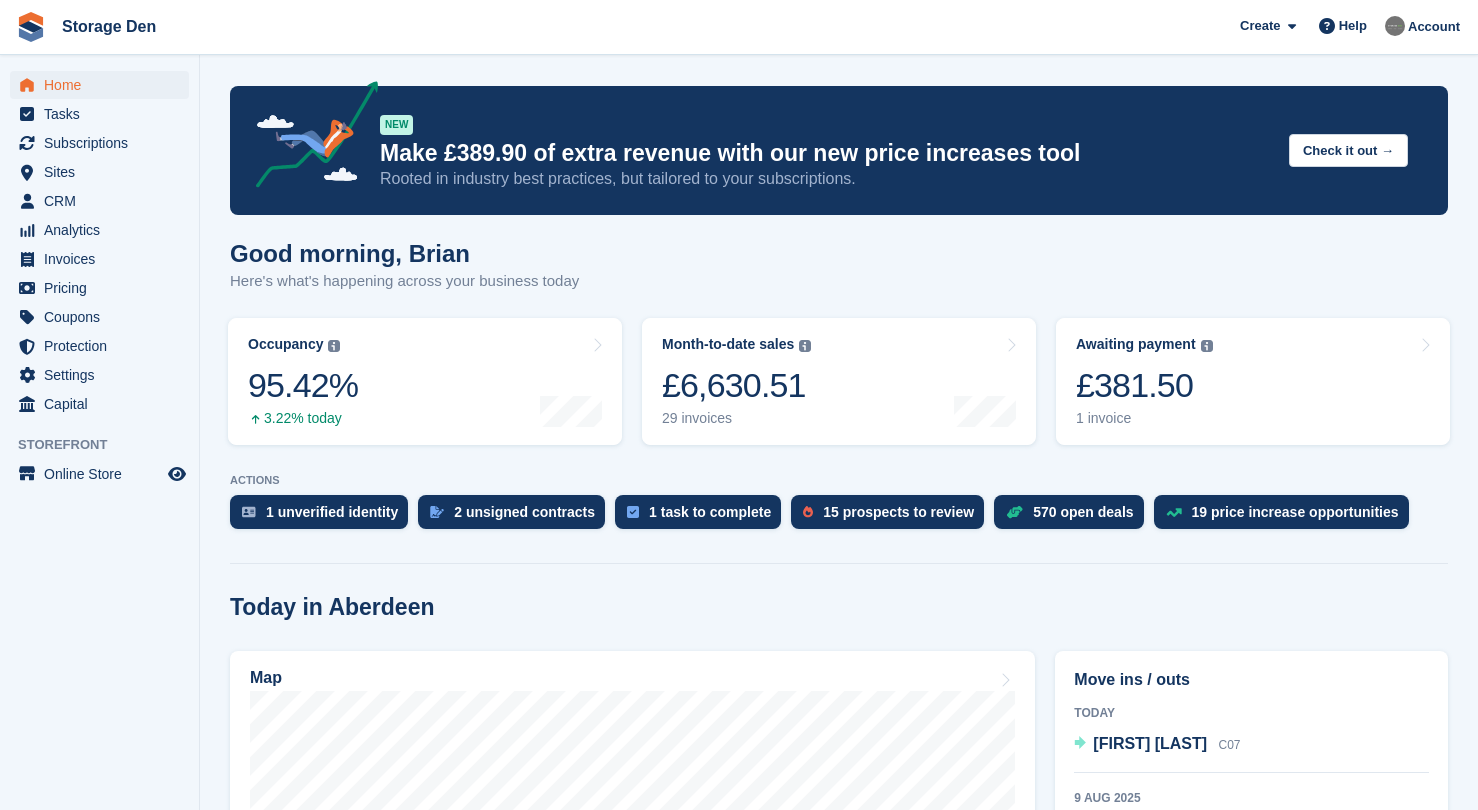 scroll, scrollTop: 706, scrollLeft: 0, axis: vertical 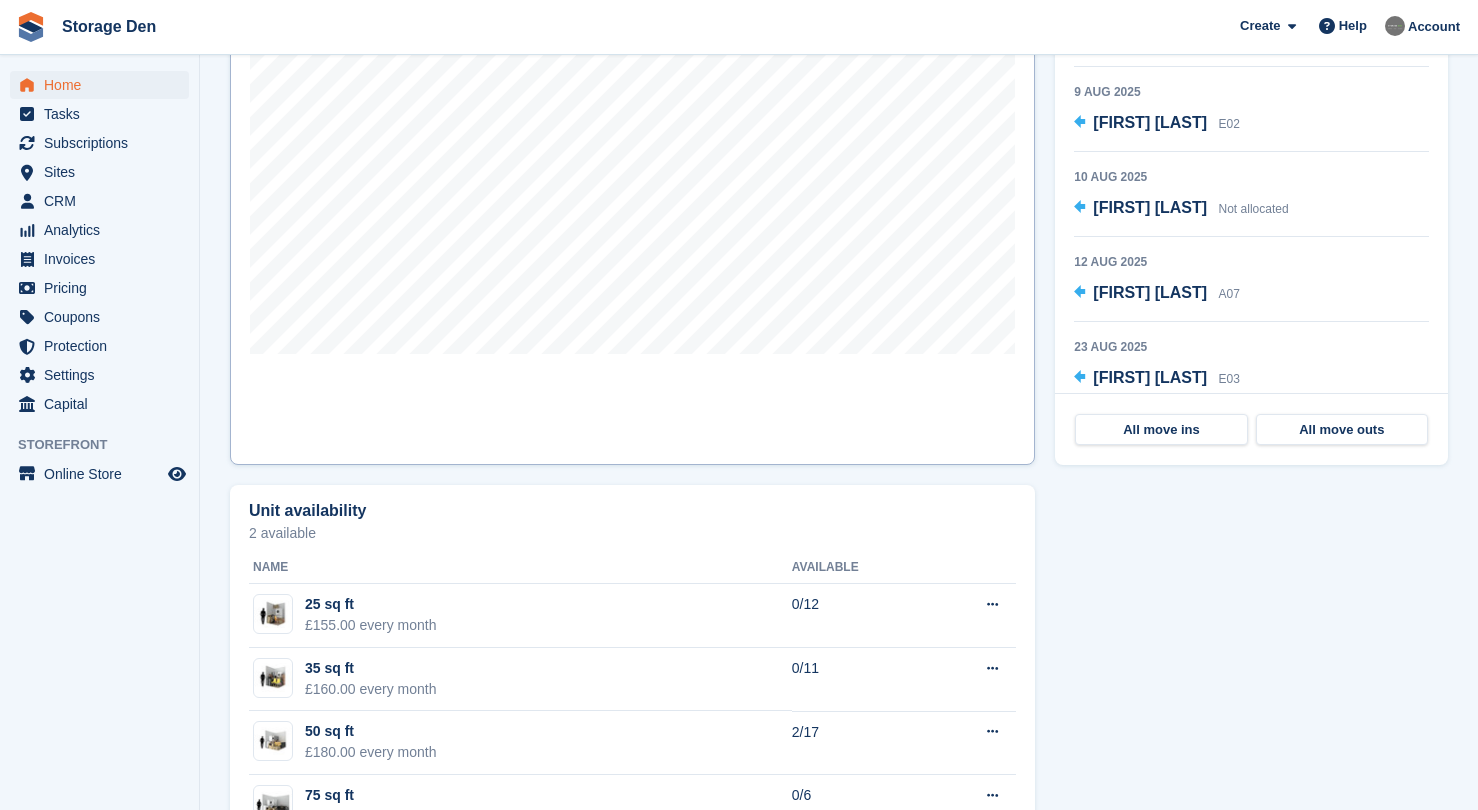 click on "Map" at bounding box center [632, 205] 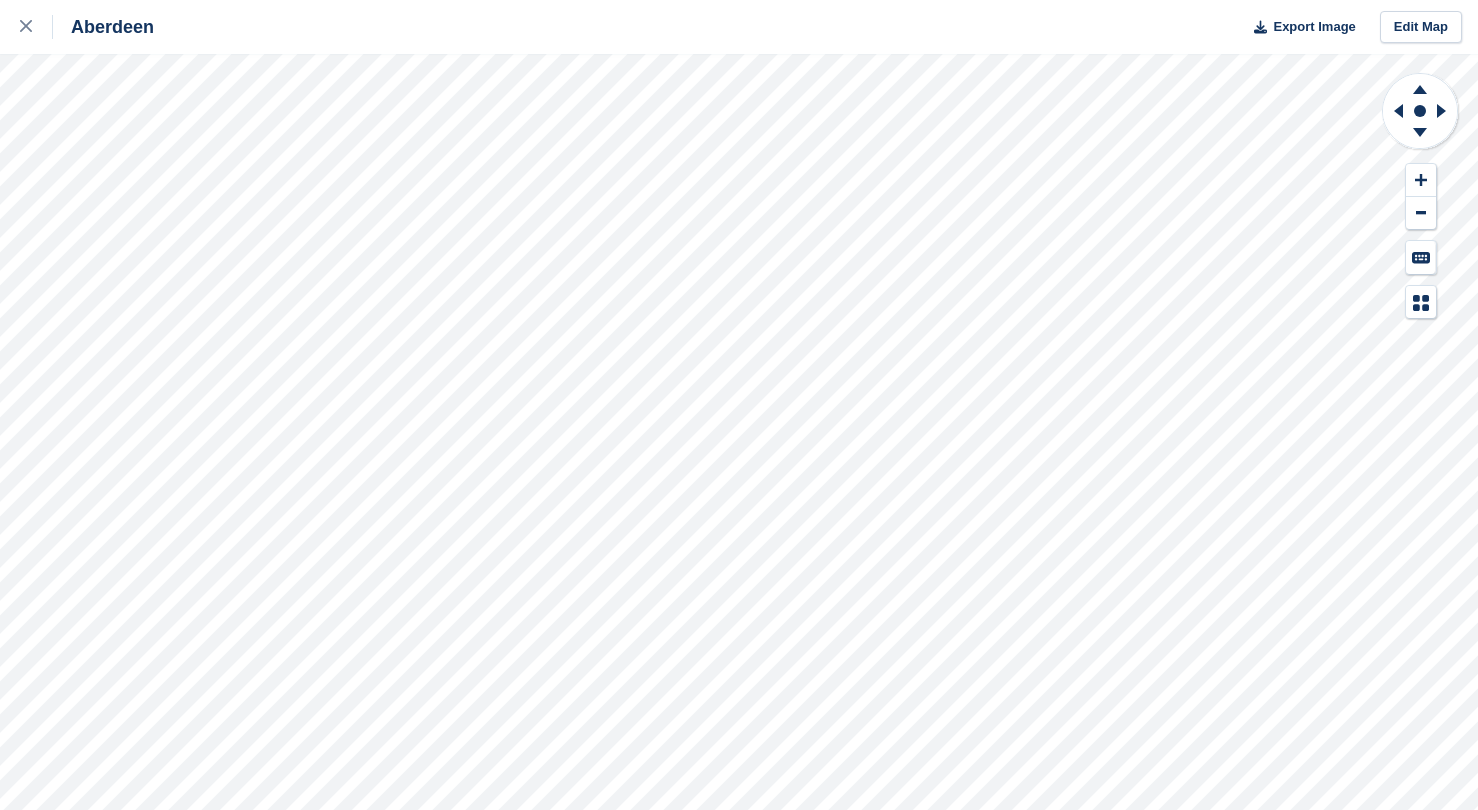 scroll, scrollTop: 0, scrollLeft: 0, axis: both 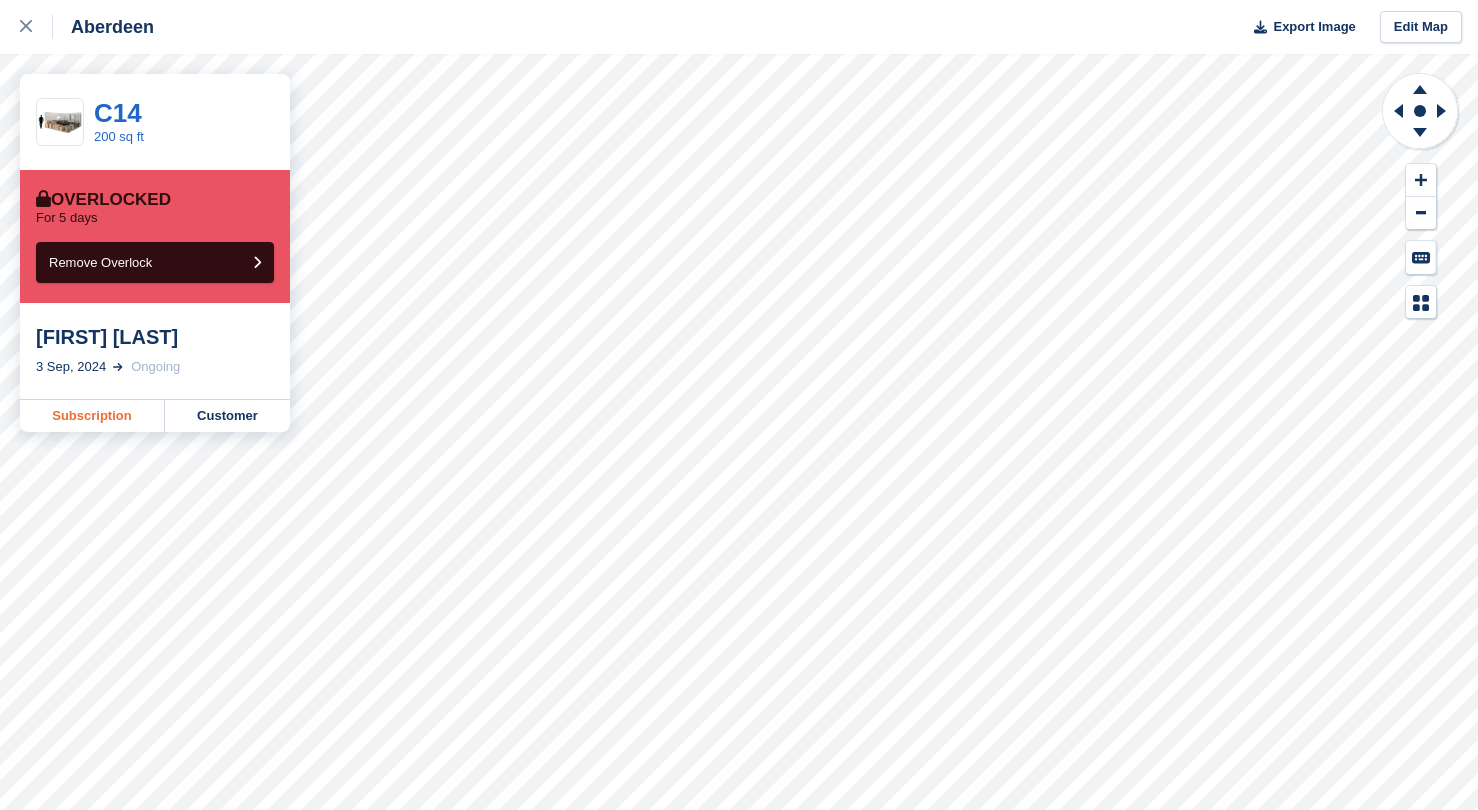 click on "Subscription" at bounding box center (92, 416) 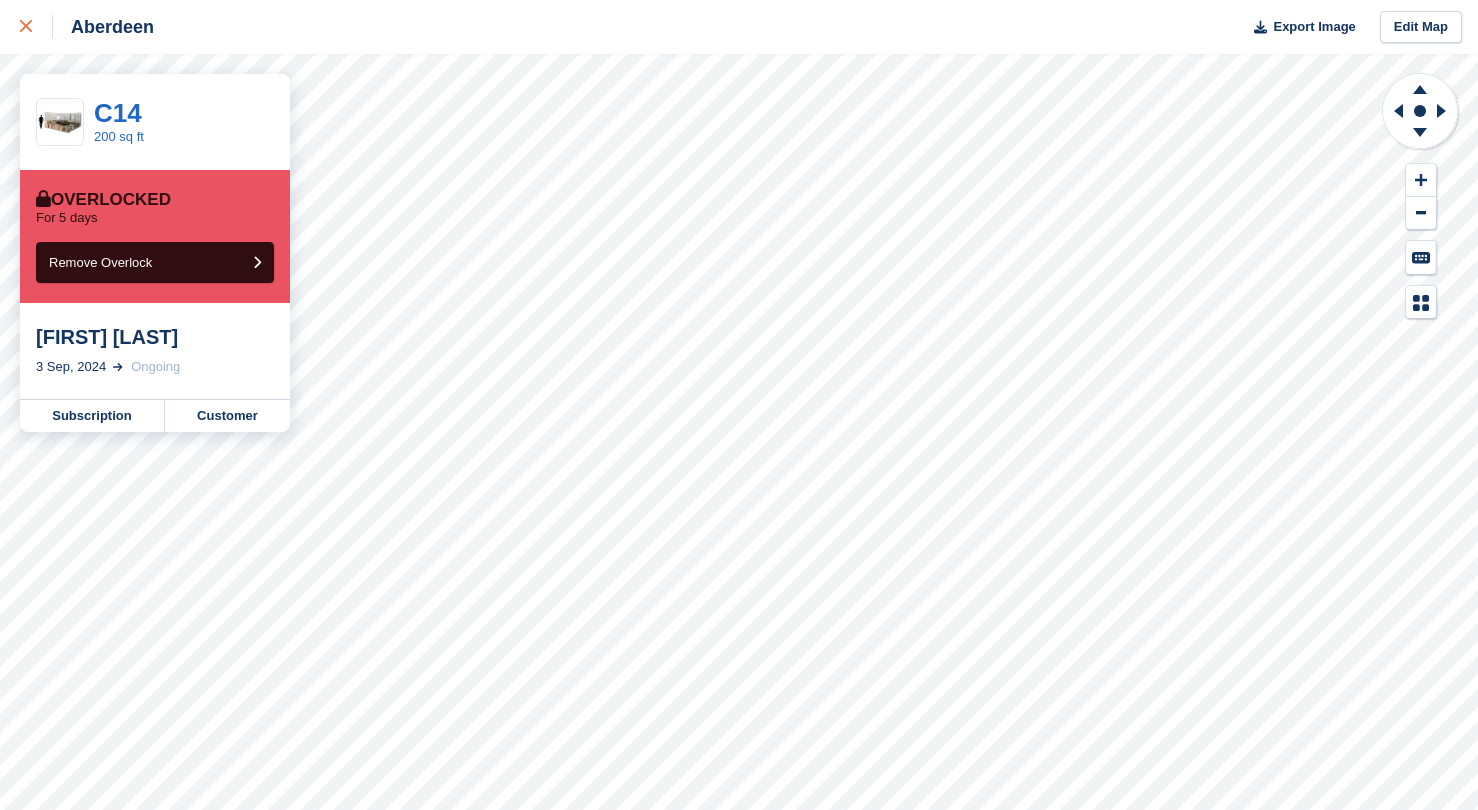 click at bounding box center [36, 27] 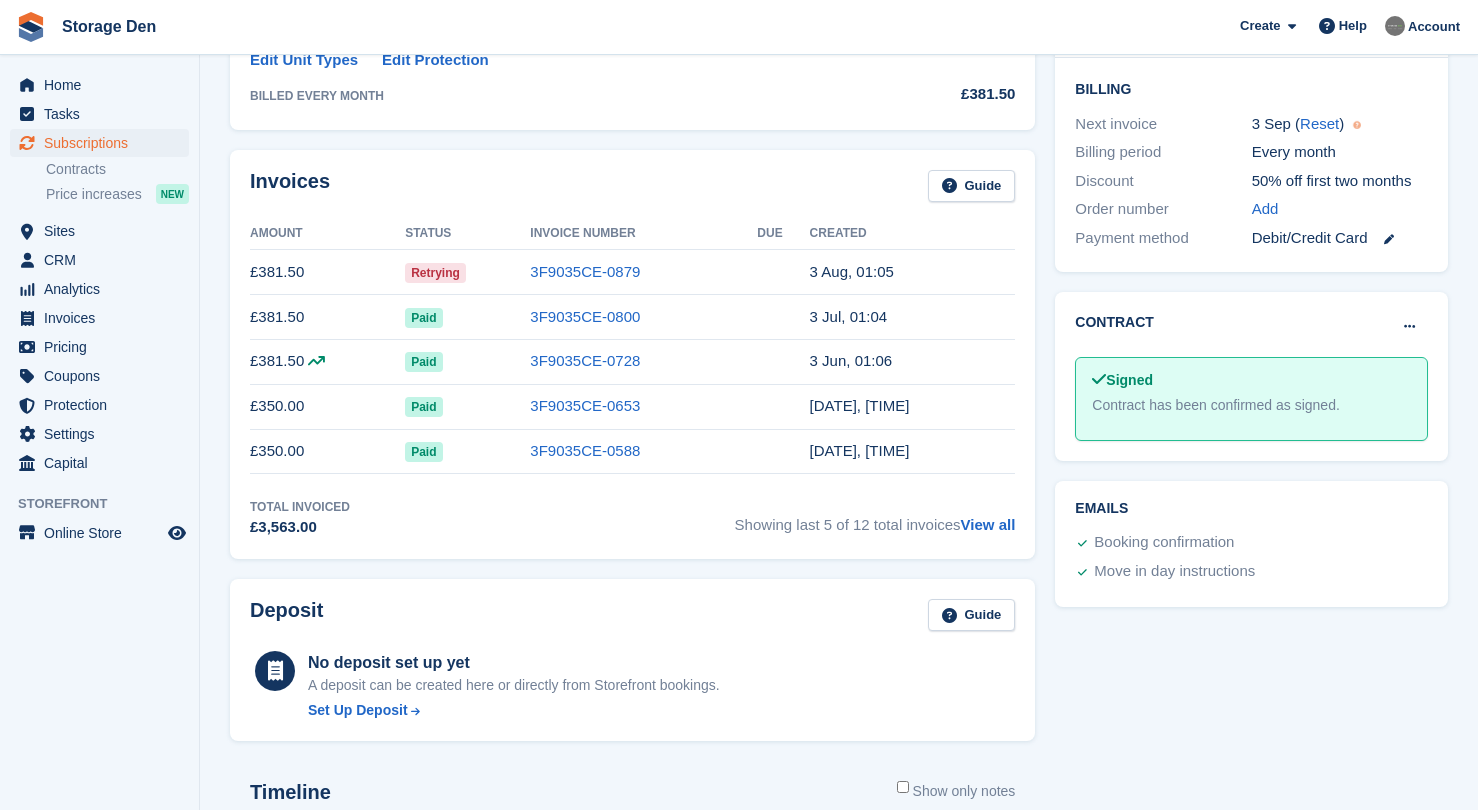 scroll, scrollTop: 0, scrollLeft: 0, axis: both 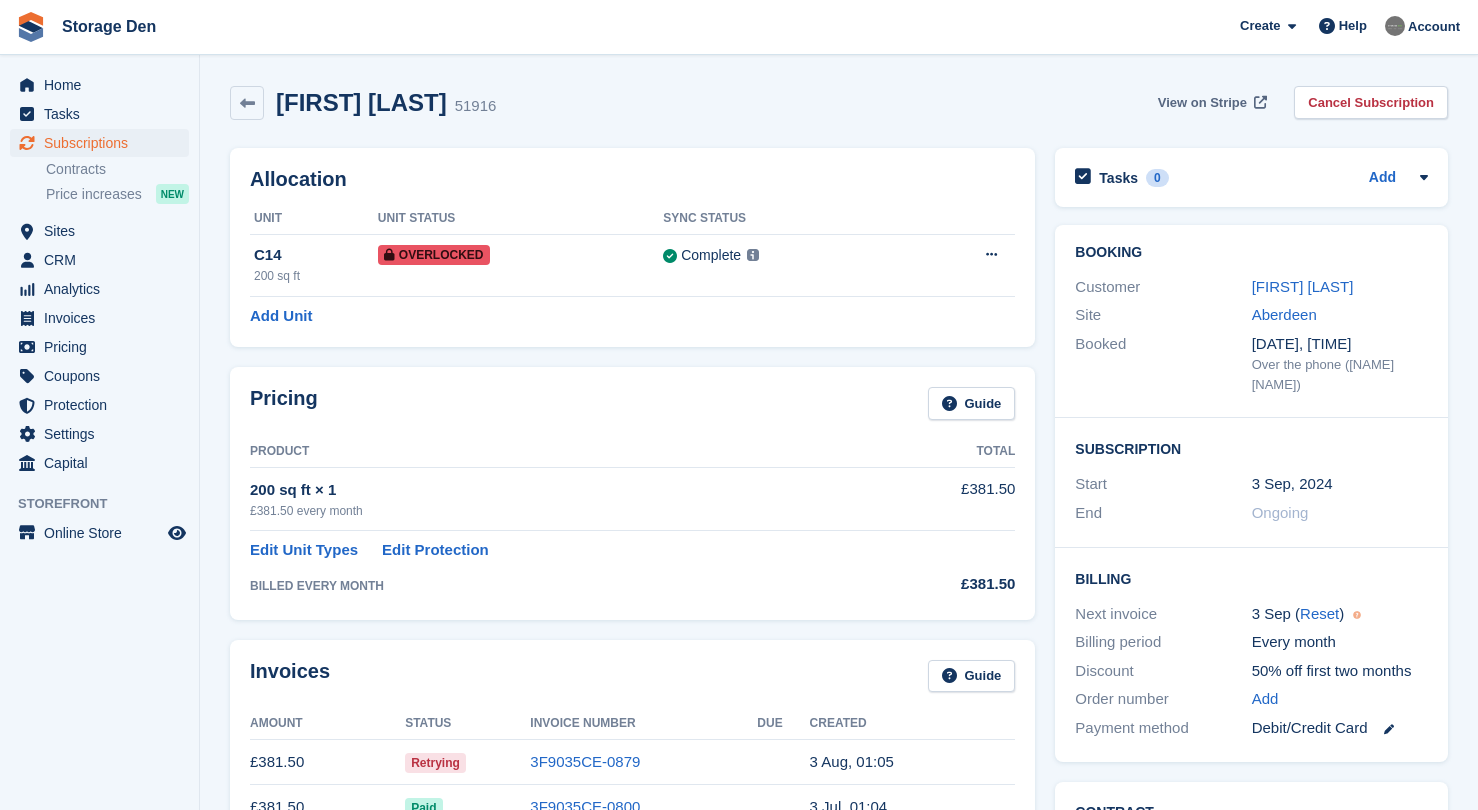 click on "View on Stripe" at bounding box center [1202, 103] 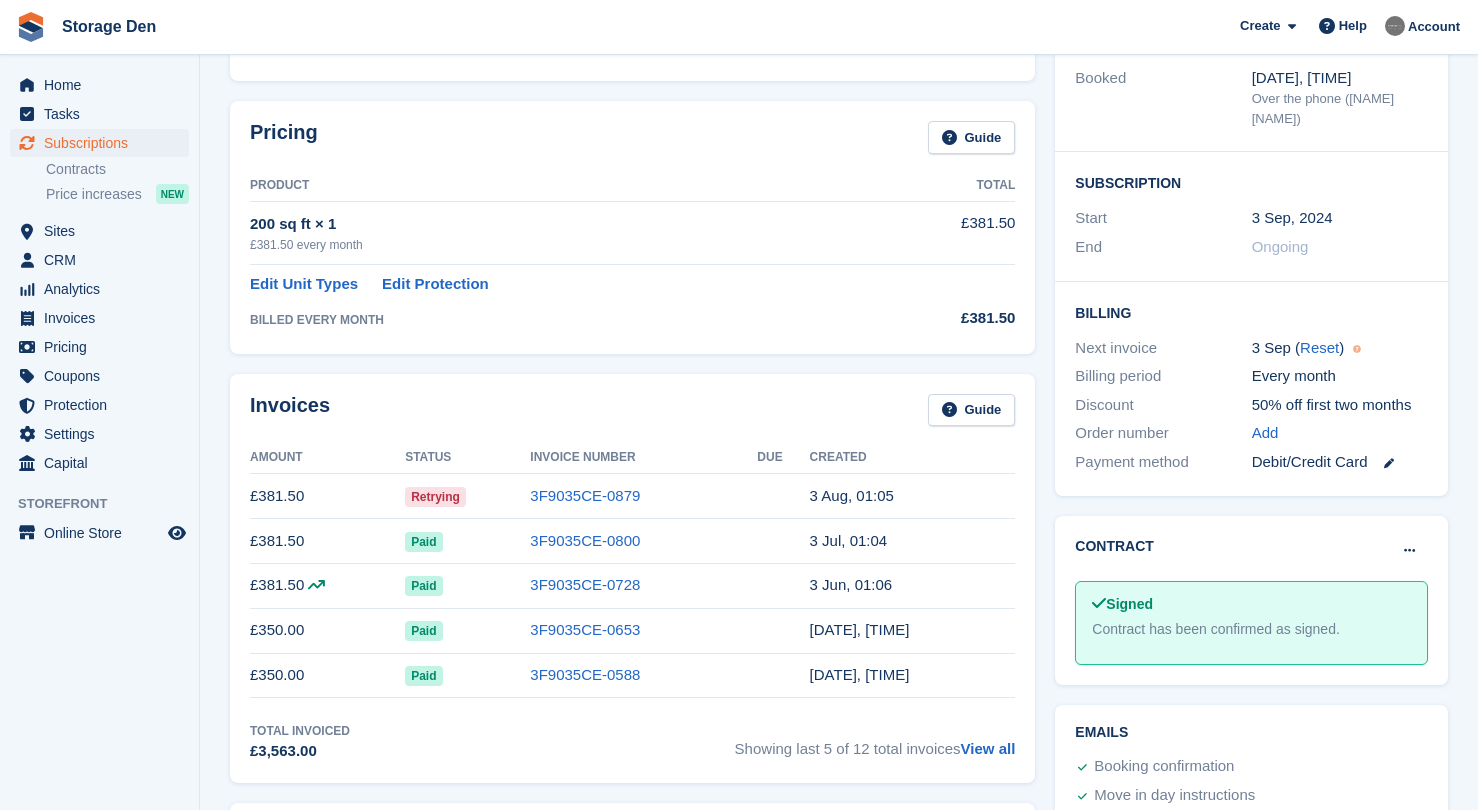 scroll, scrollTop: 0, scrollLeft: 0, axis: both 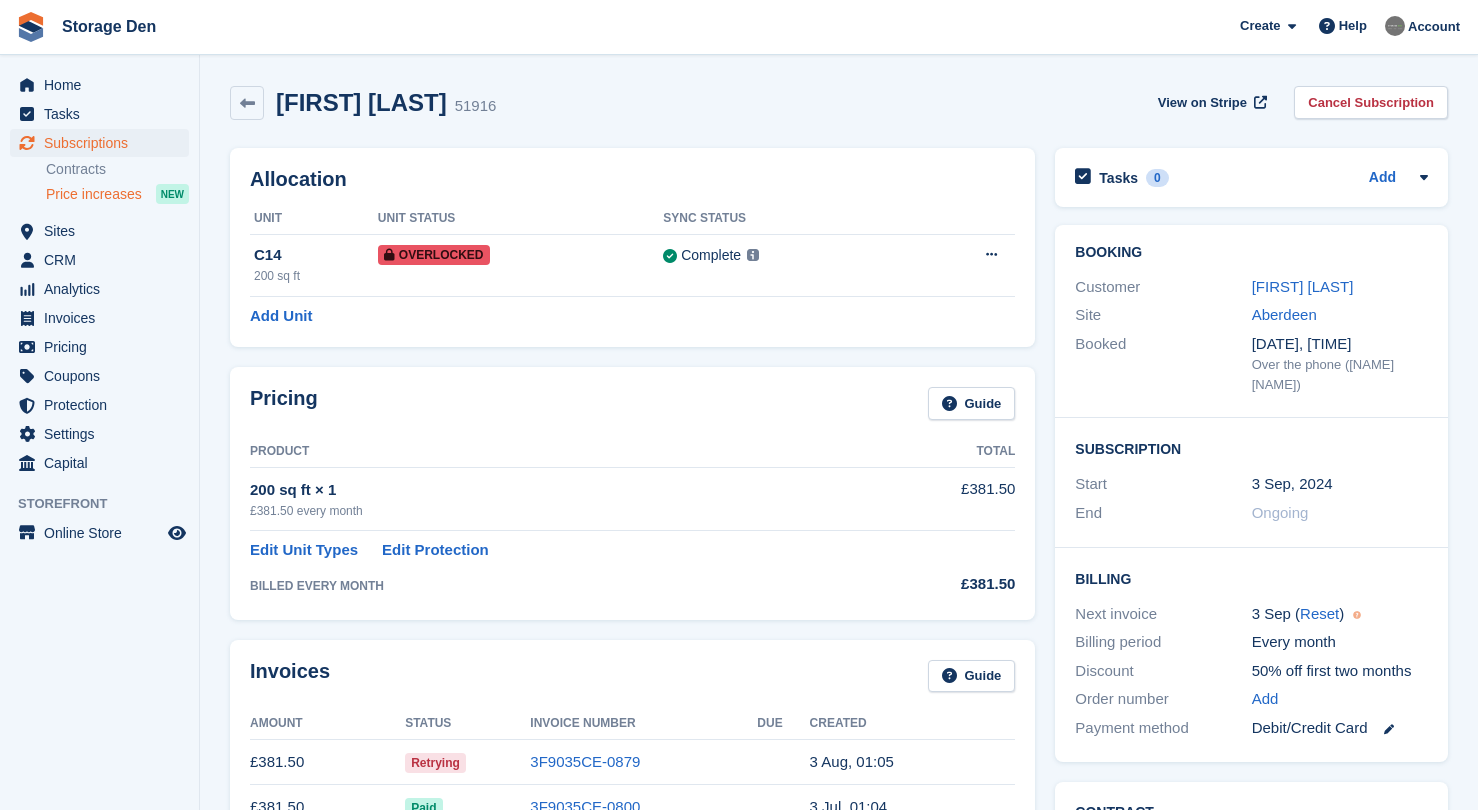 click on "Price increases" at bounding box center (94, 194) 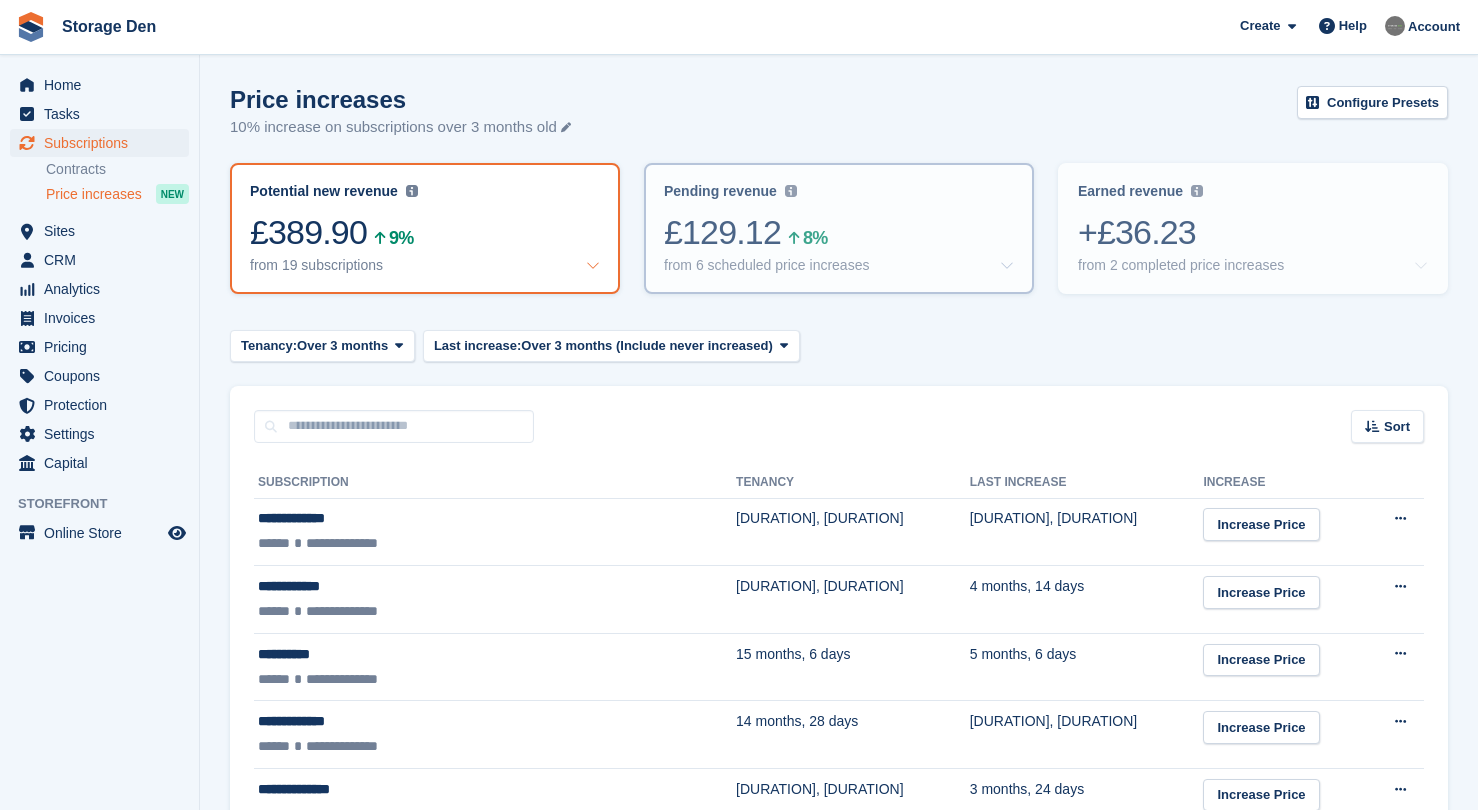 click on "from 6 scheduled price increases" at bounding box center [766, 265] 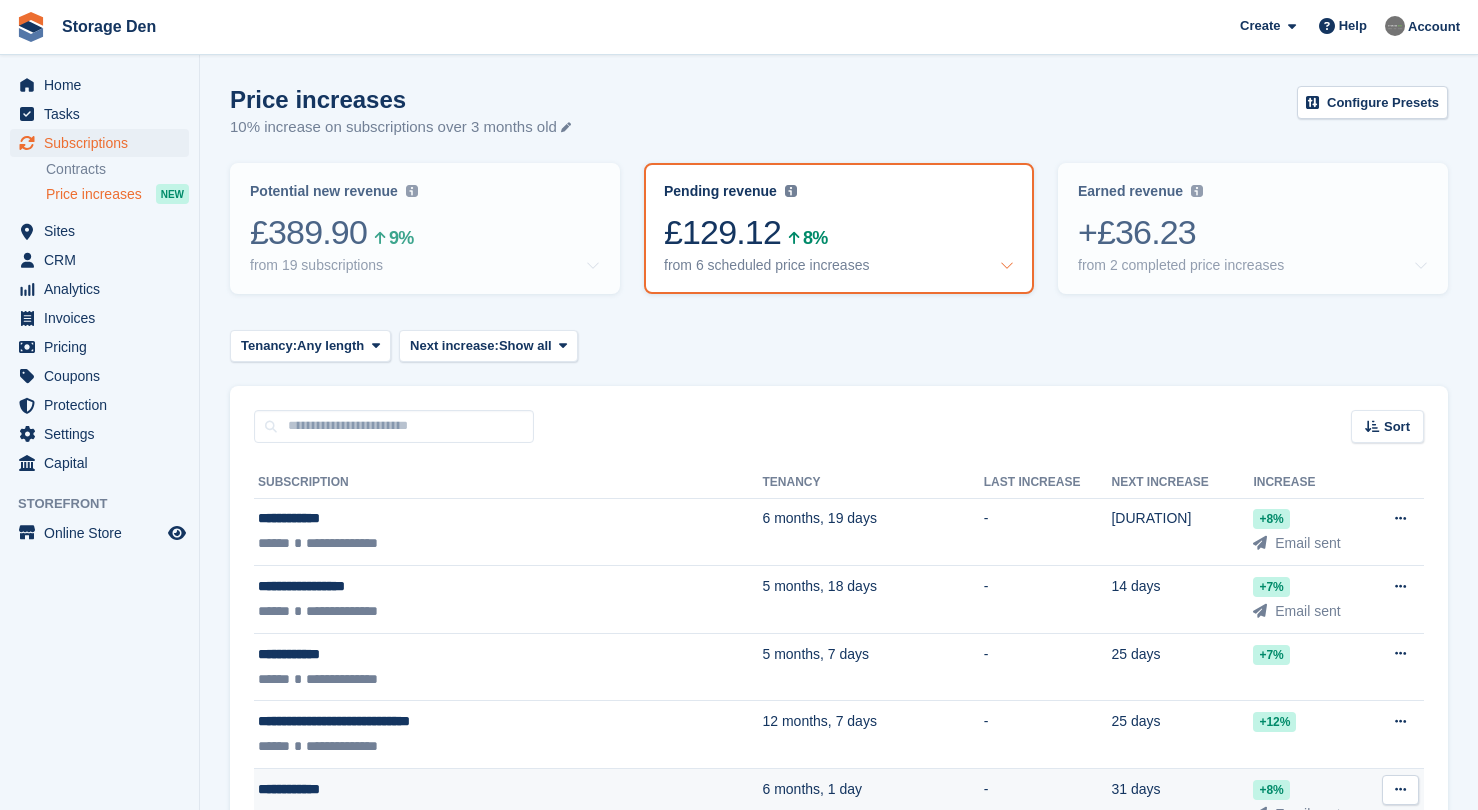 scroll, scrollTop: 196, scrollLeft: 0, axis: vertical 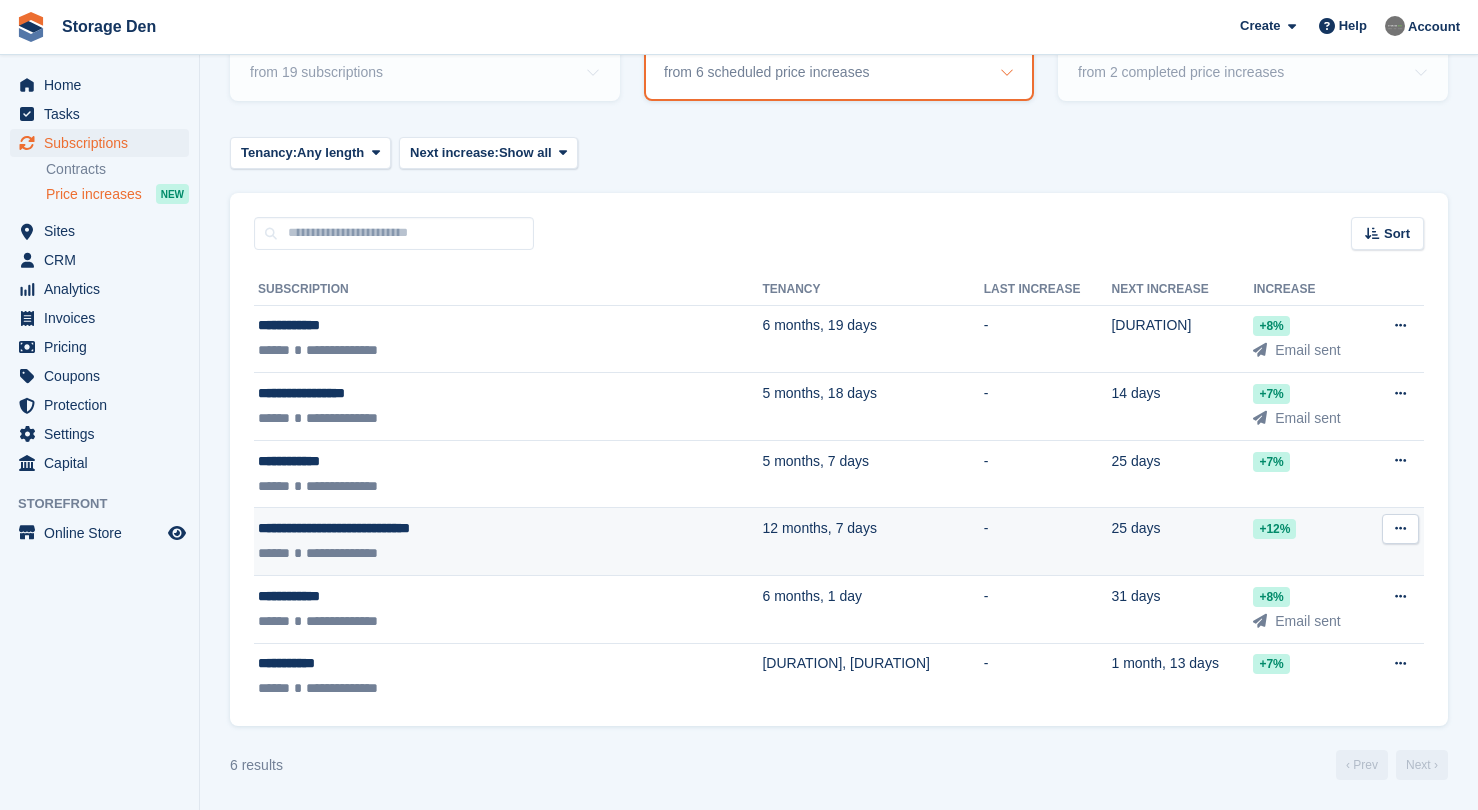 click on "**********" at bounding box center (508, 542) 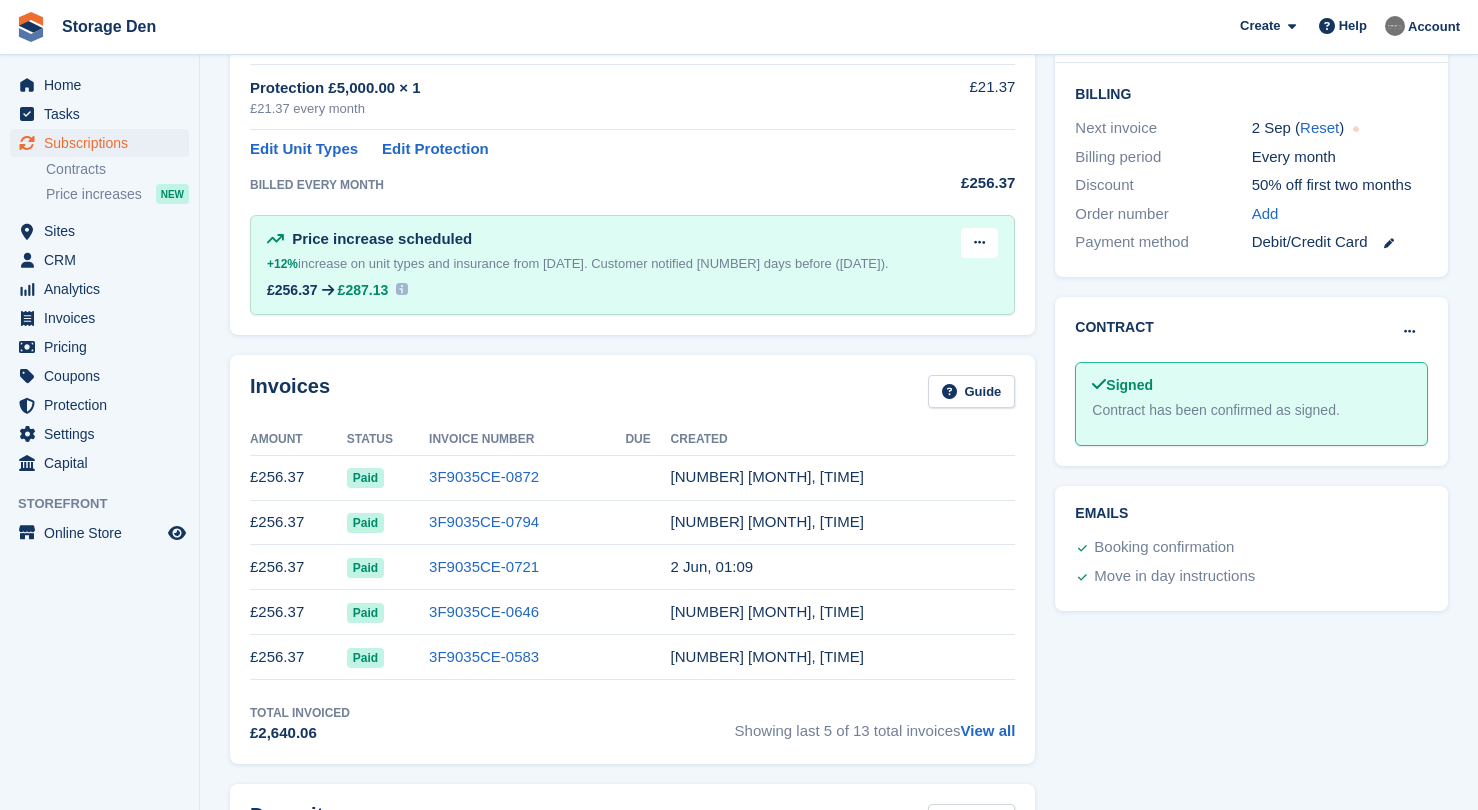 scroll, scrollTop: 0, scrollLeft: 0, axis: both 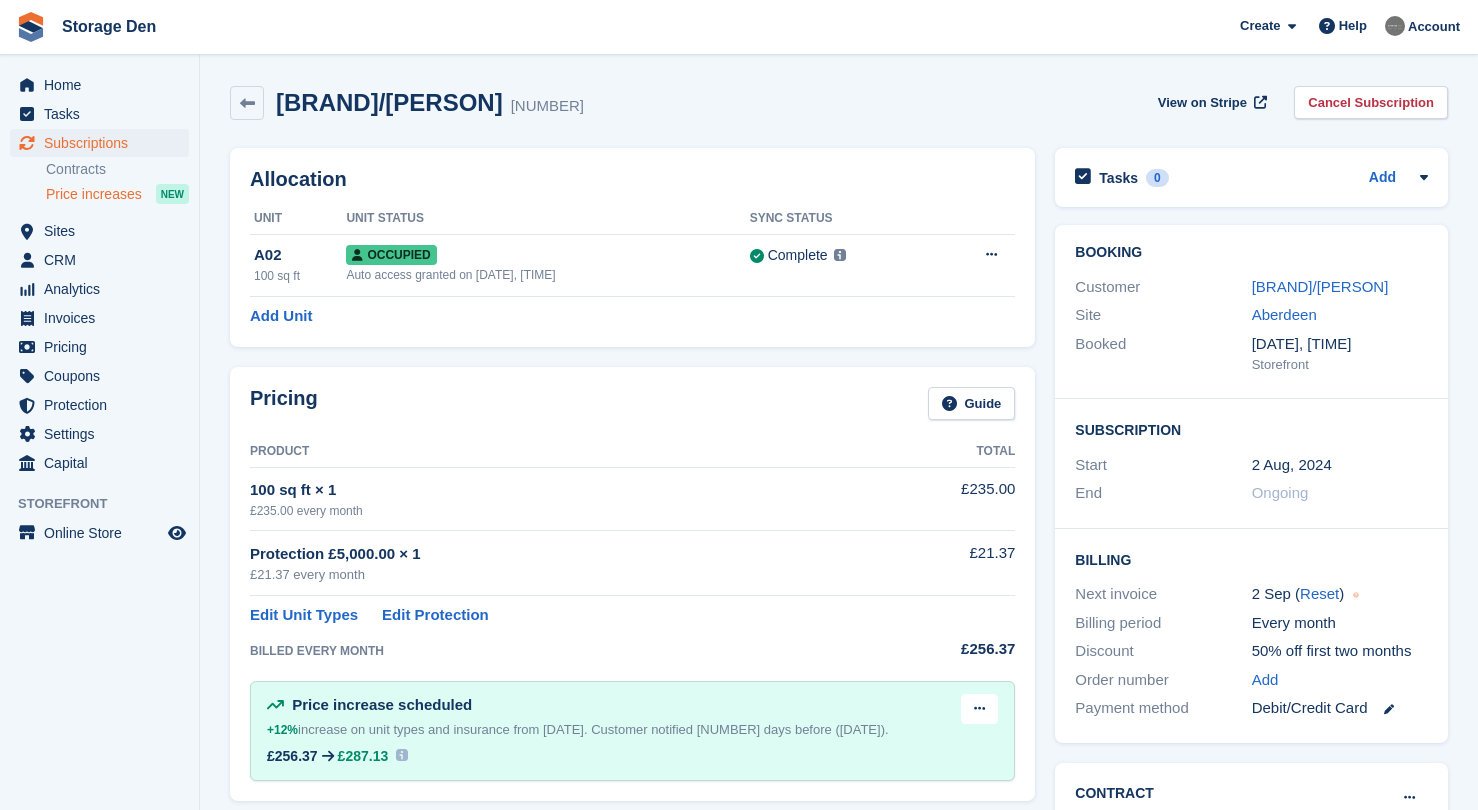 click on "Price increases" at bounding box center (94, 194) 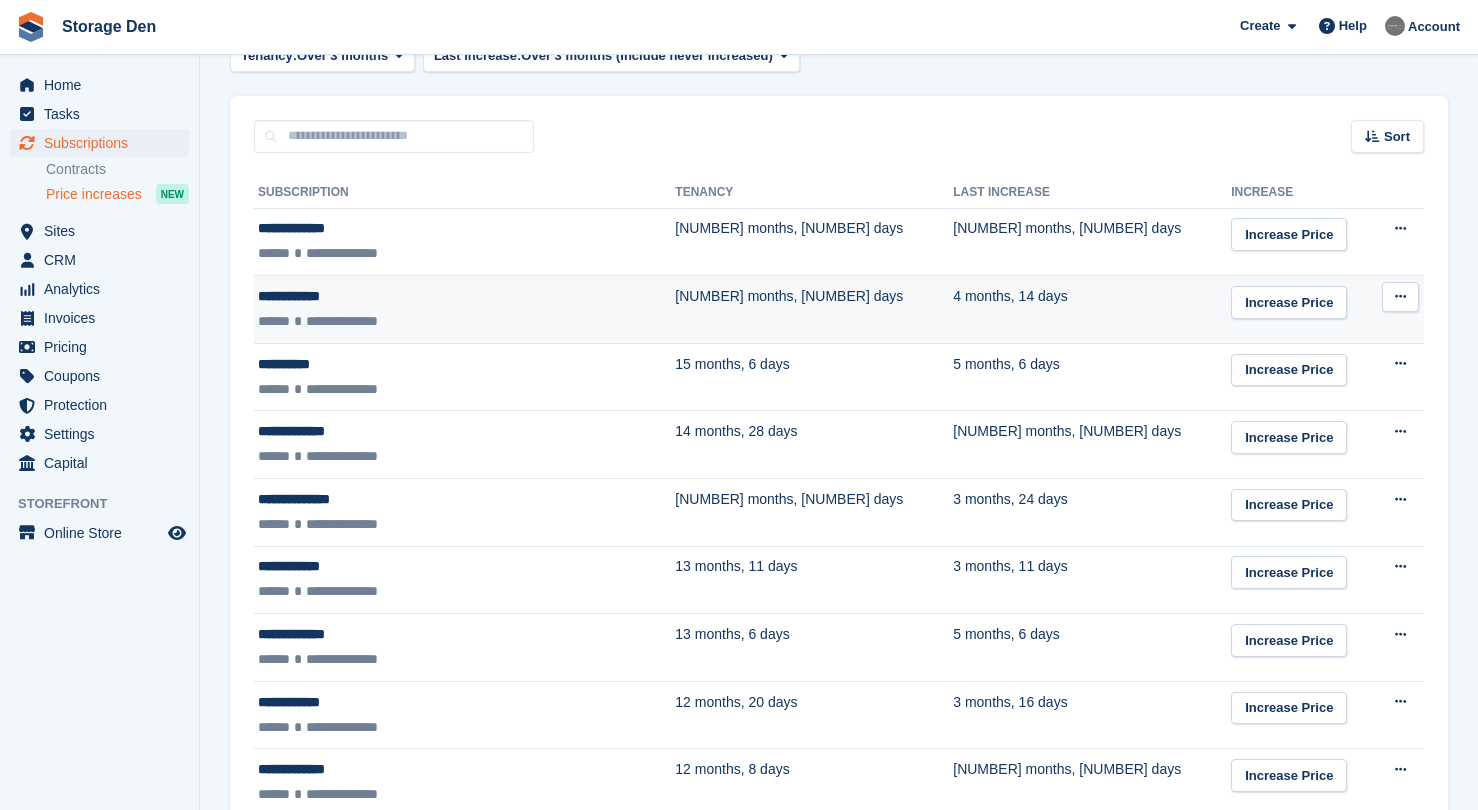 scroll, scrollTop: 0, scrollLeft: 0, axis: both 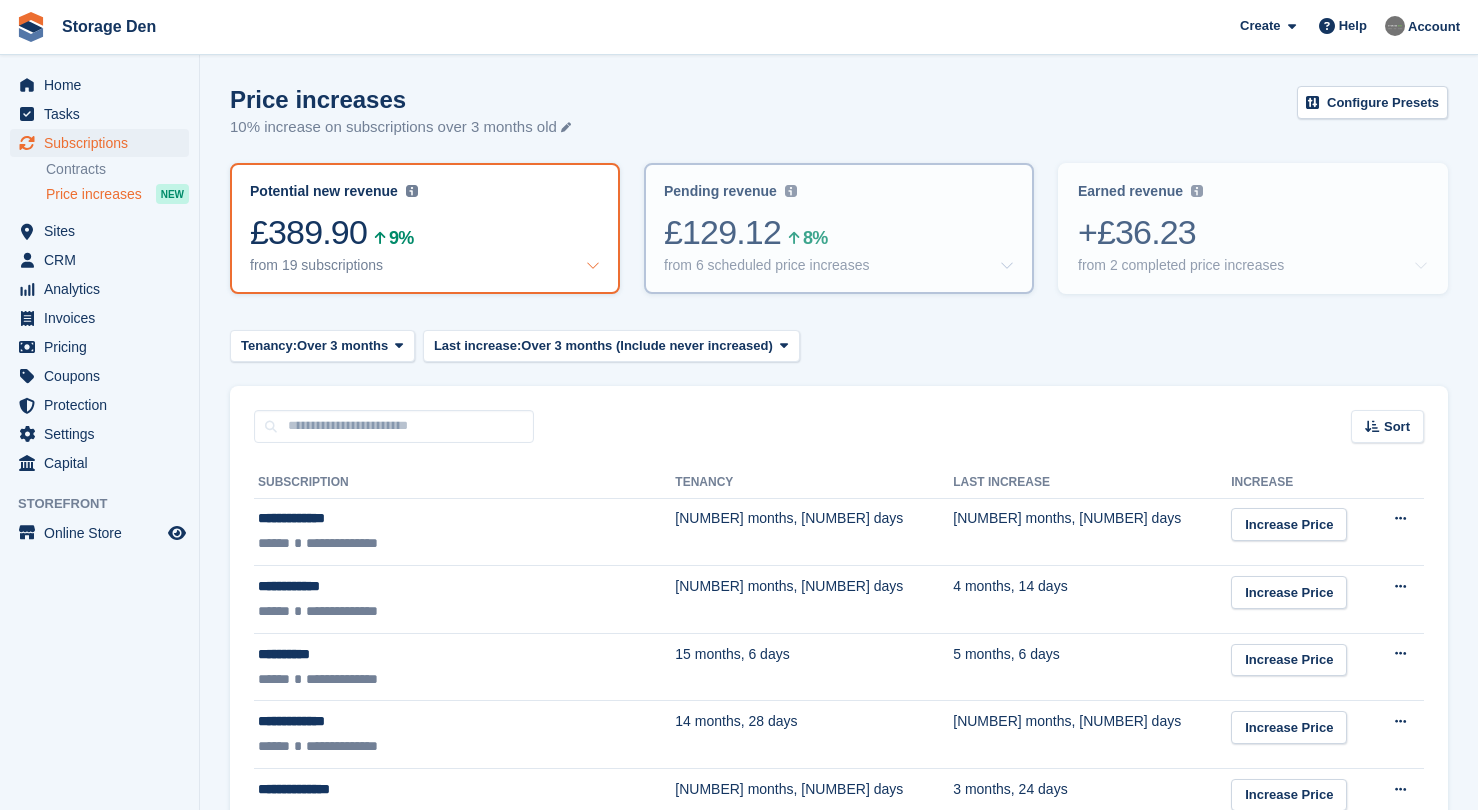 click on "£129.12
8%" at bounding box center [839, 232] 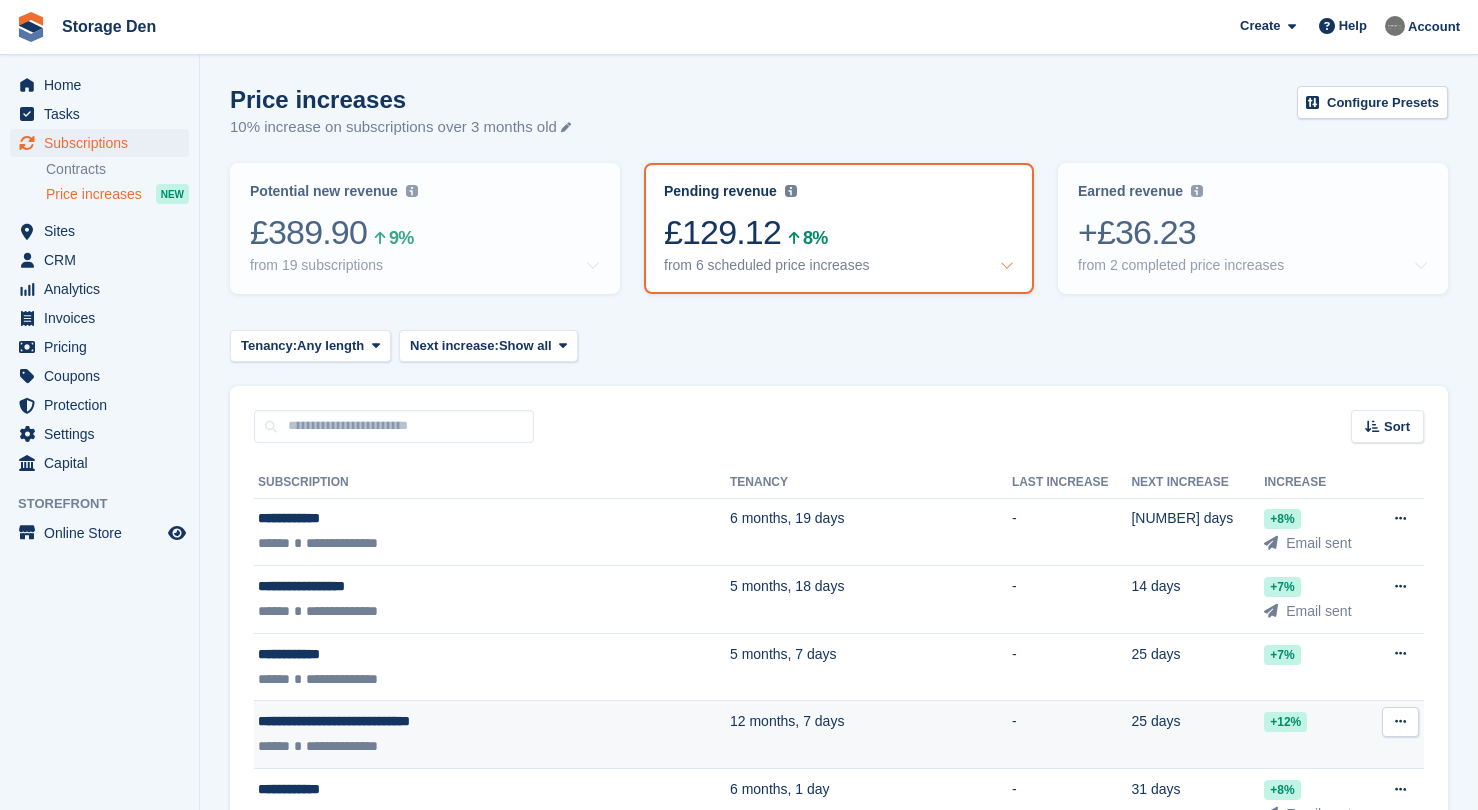scroll, scrollTop: 152, scrollLeft: 0, axis: vertical 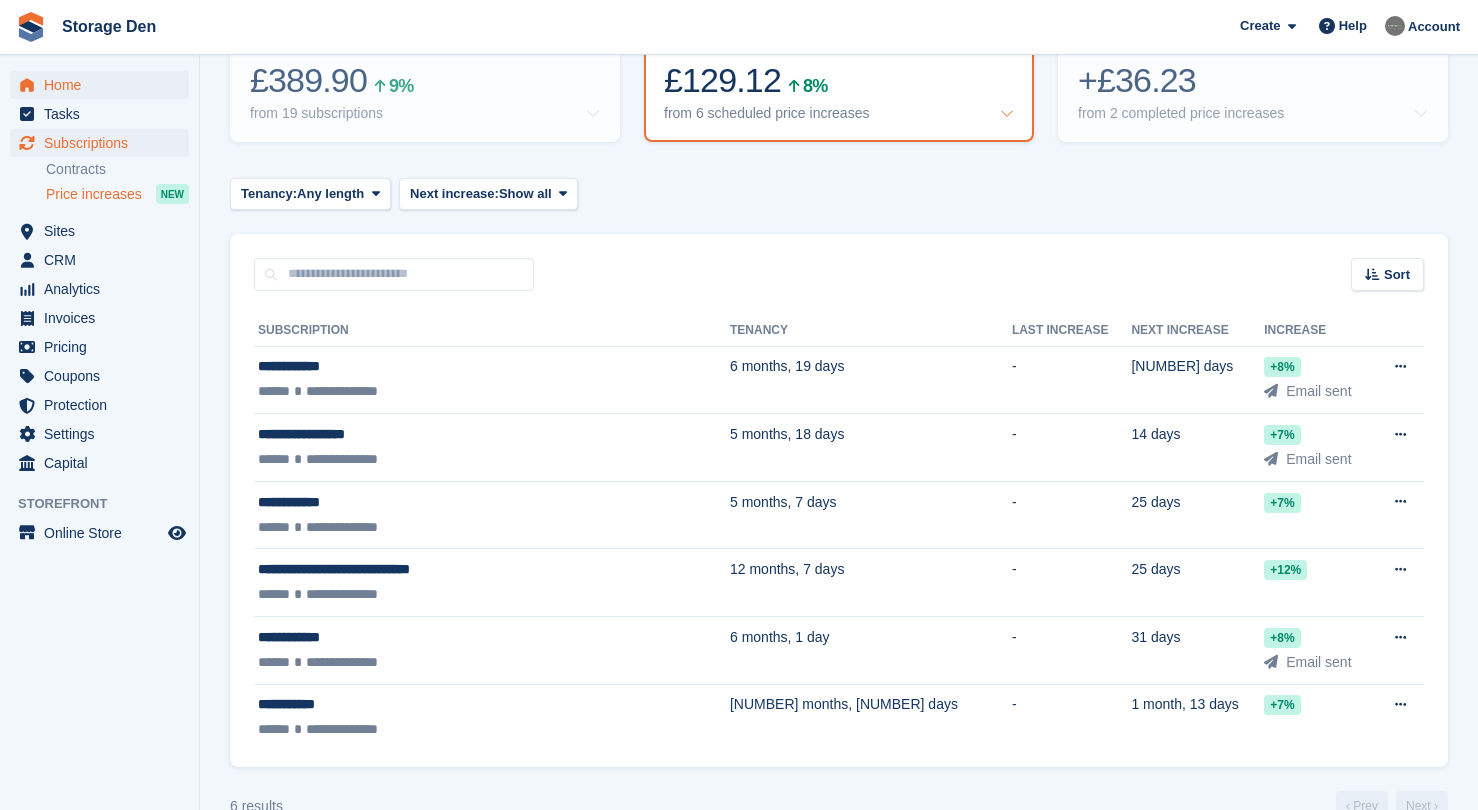 click on "Home" at bounding box center [104, 85] 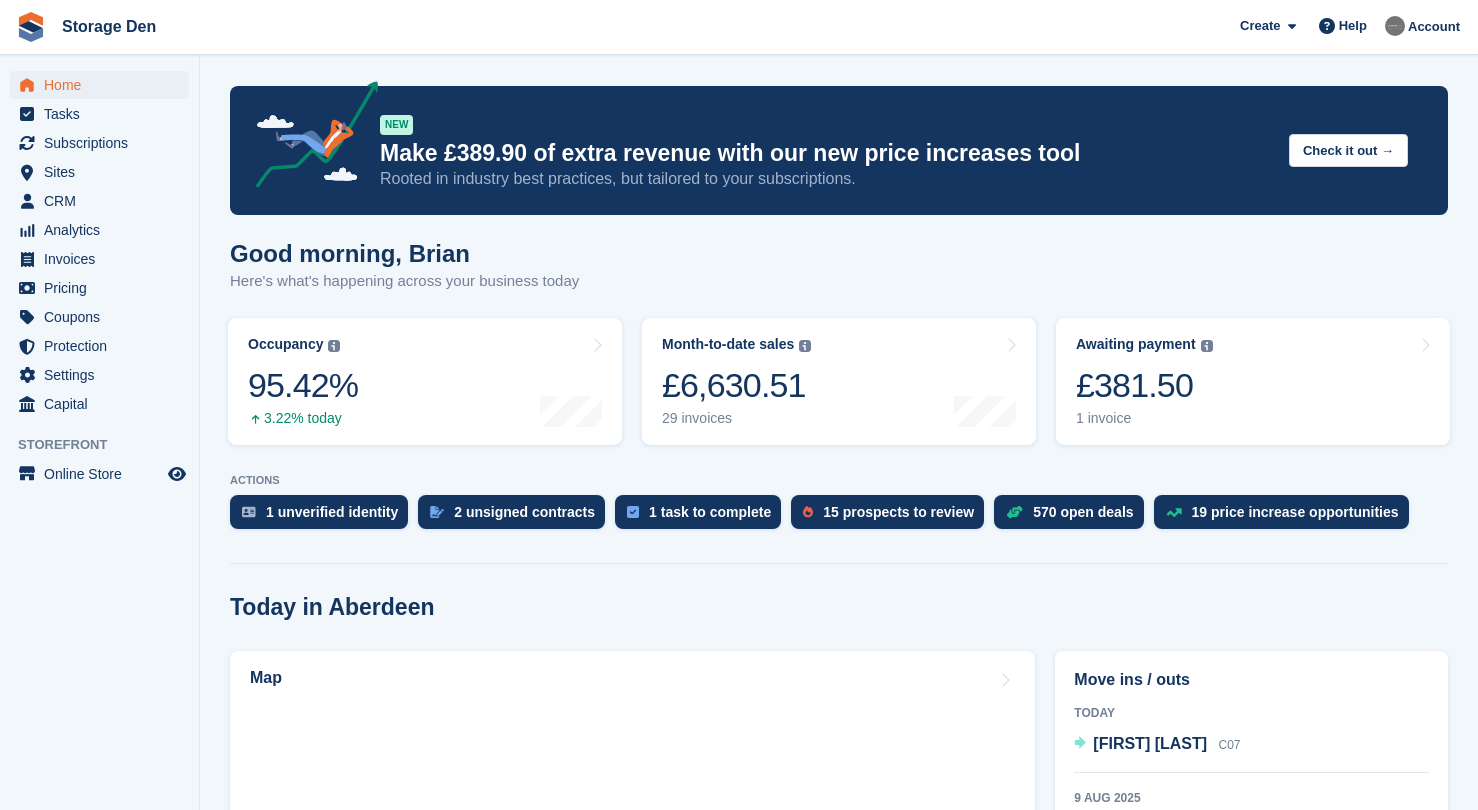 scroll, scrollTop: 0, scrollLeft: 0, axis: both 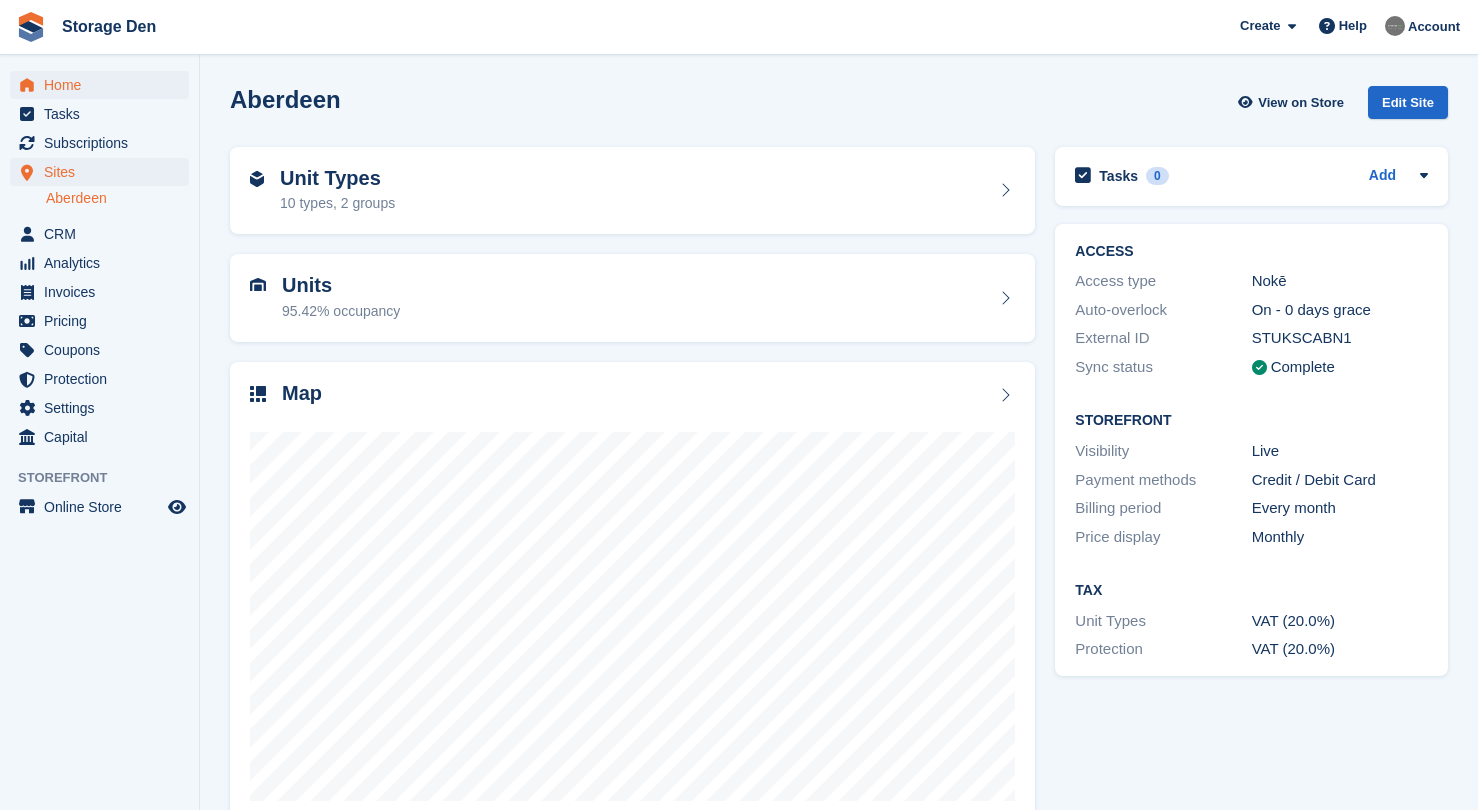 click on "Home" at bounding box center (104, 85) 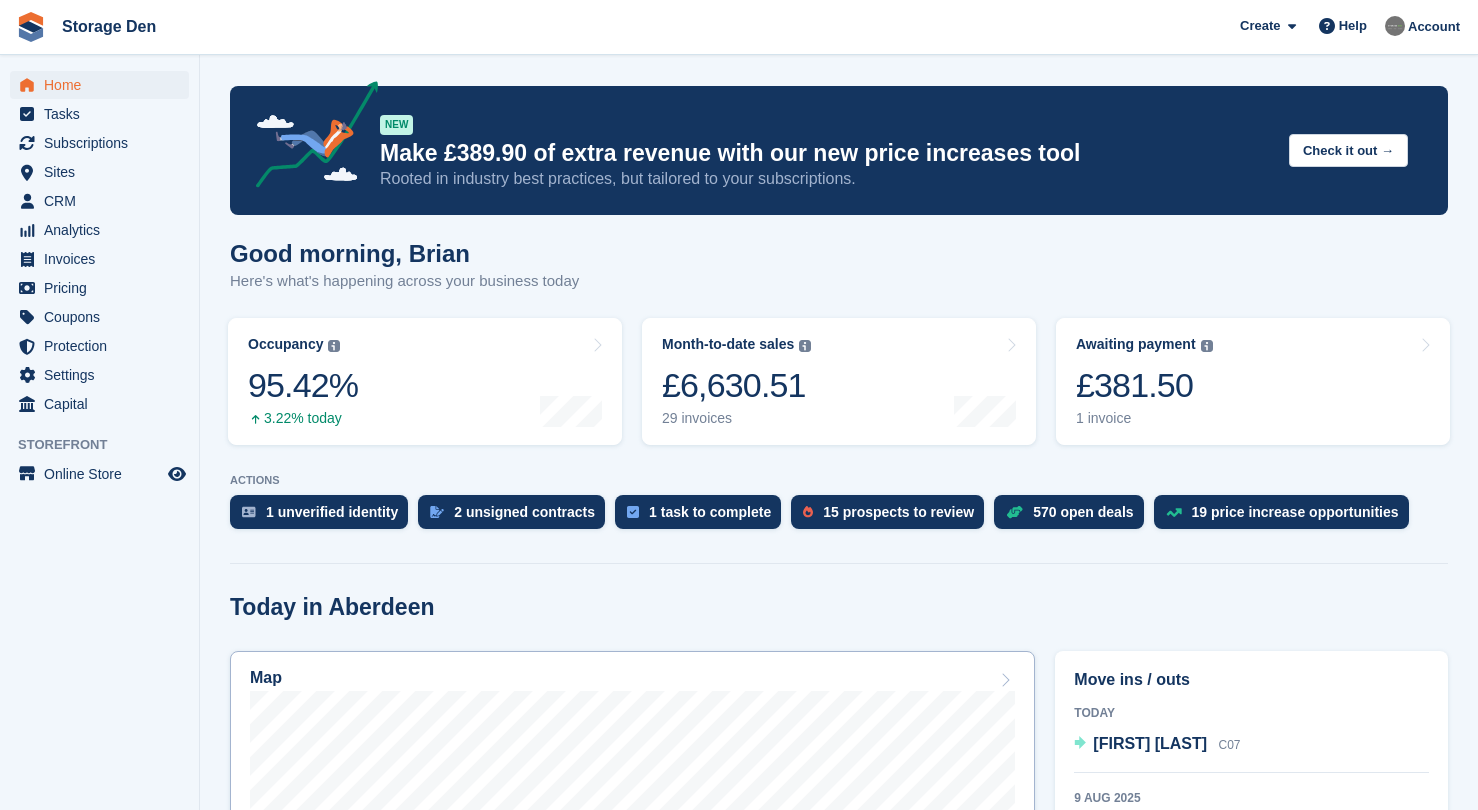 scroll, scrollTop: 489, scrollLeft: 0, axis: vertical 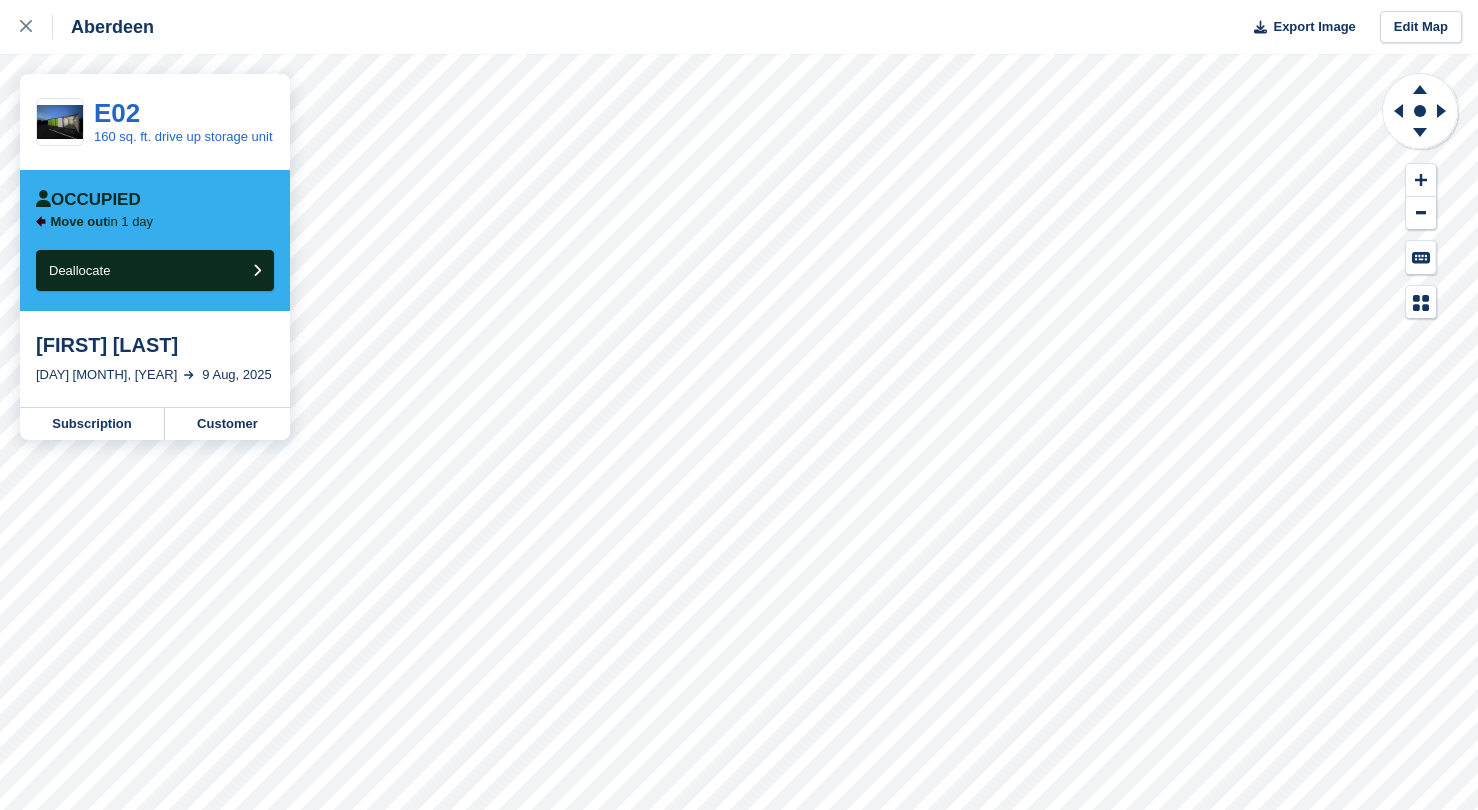 click on "Aberdeen Export Image Edit Map" at bounding box center (739, 27) 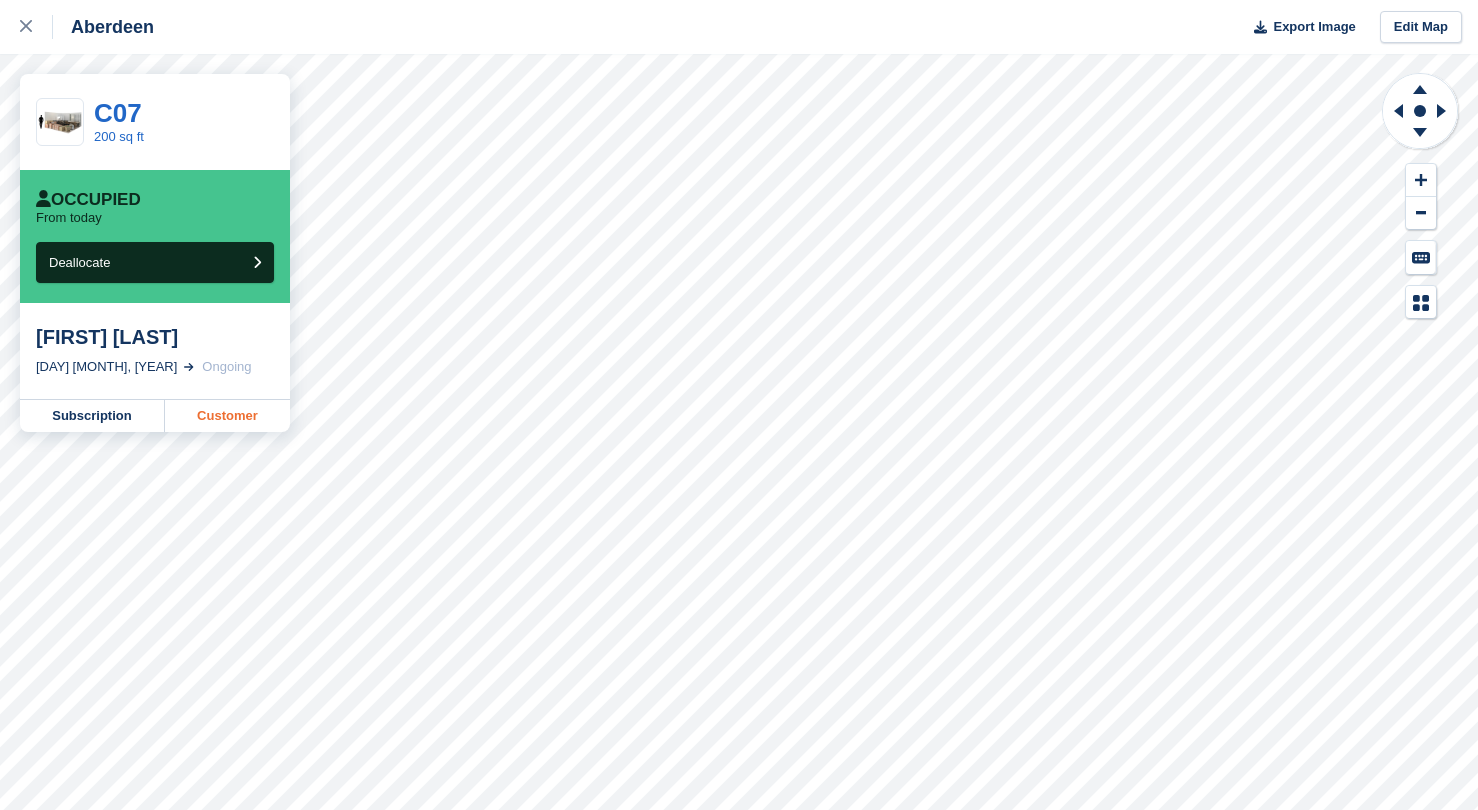 click on "Customer" at bounding box center [227, 416] 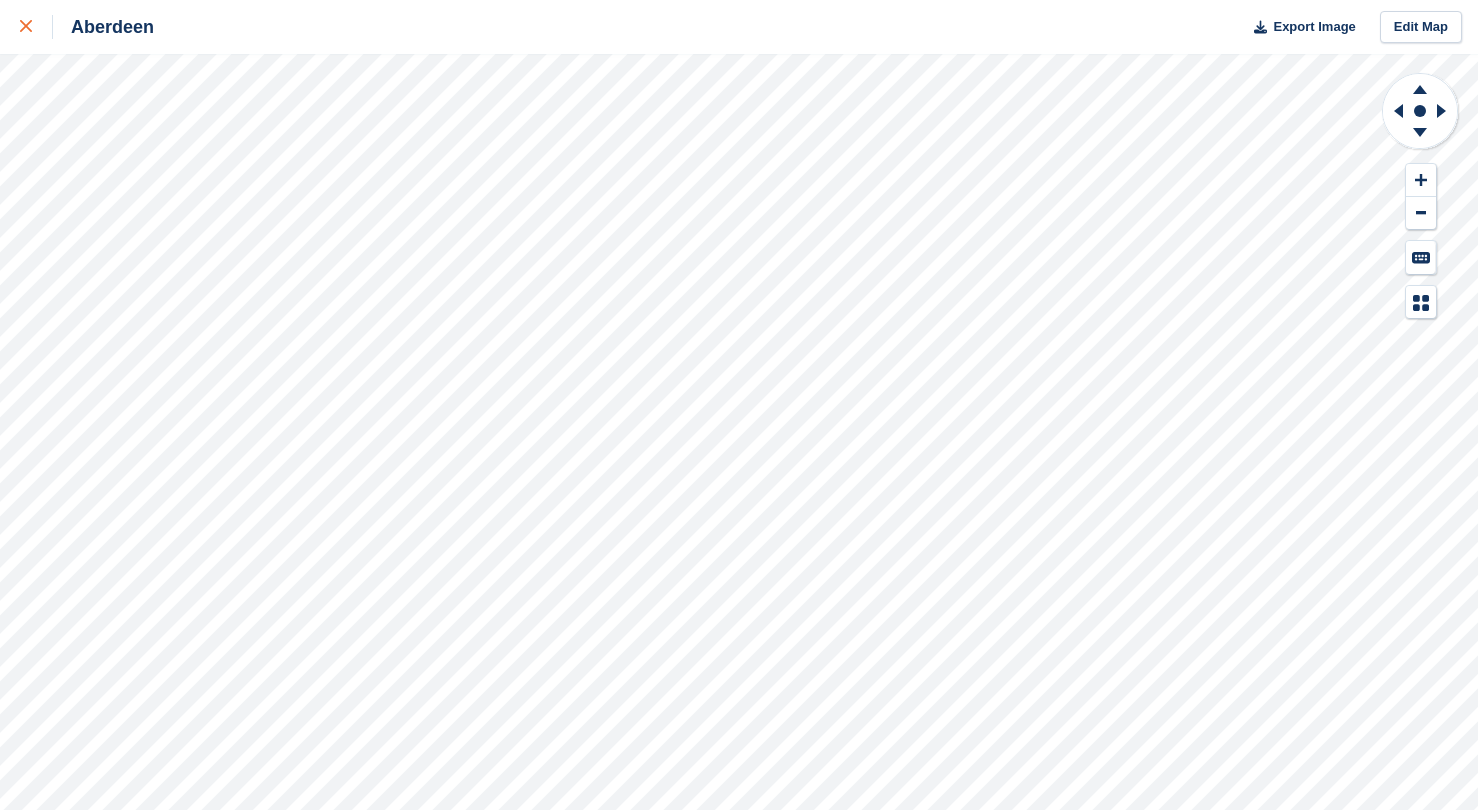 click at bounding box center (36, 27) 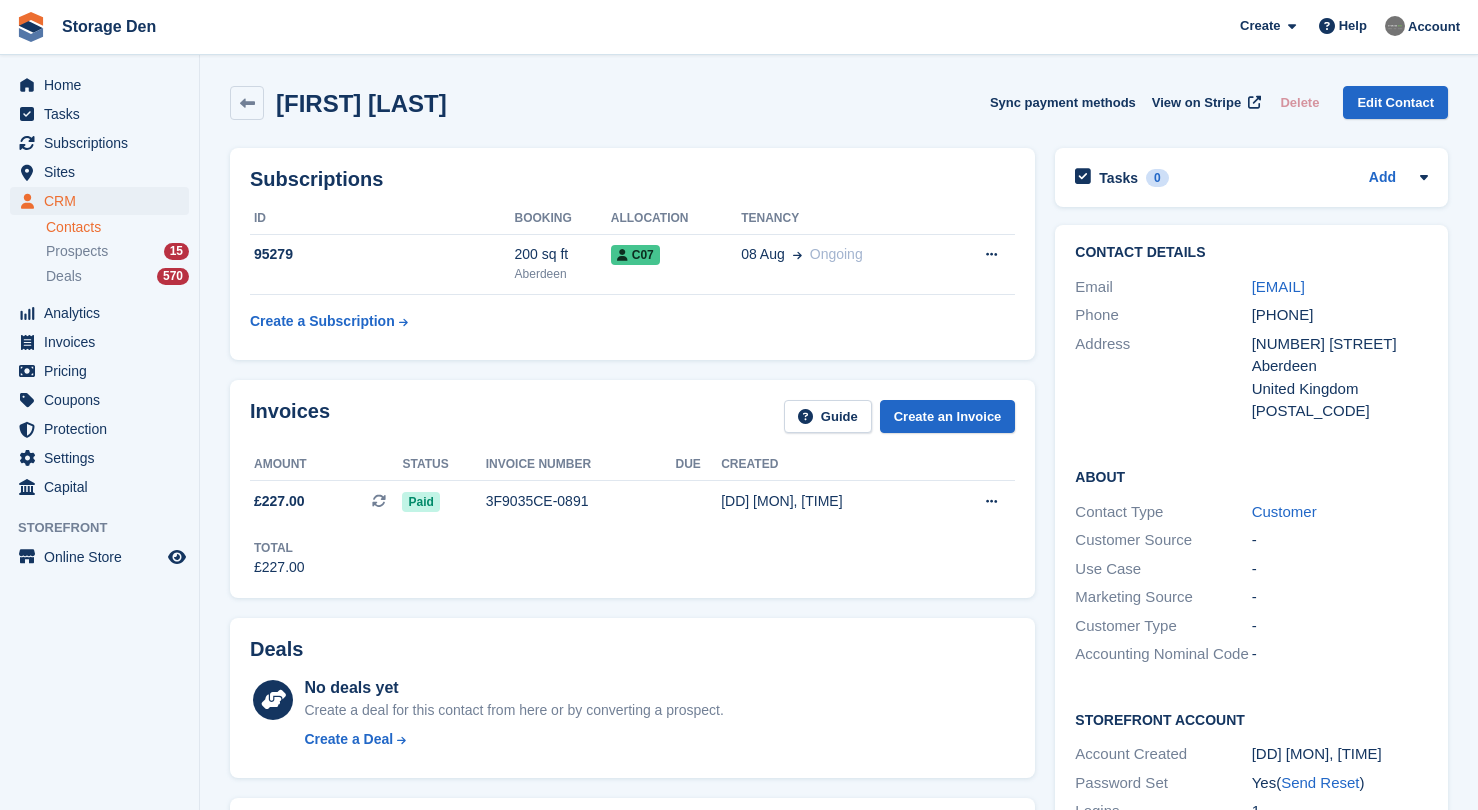 scroll, scrollTop: 0, scrollLeft: 0, axis: both 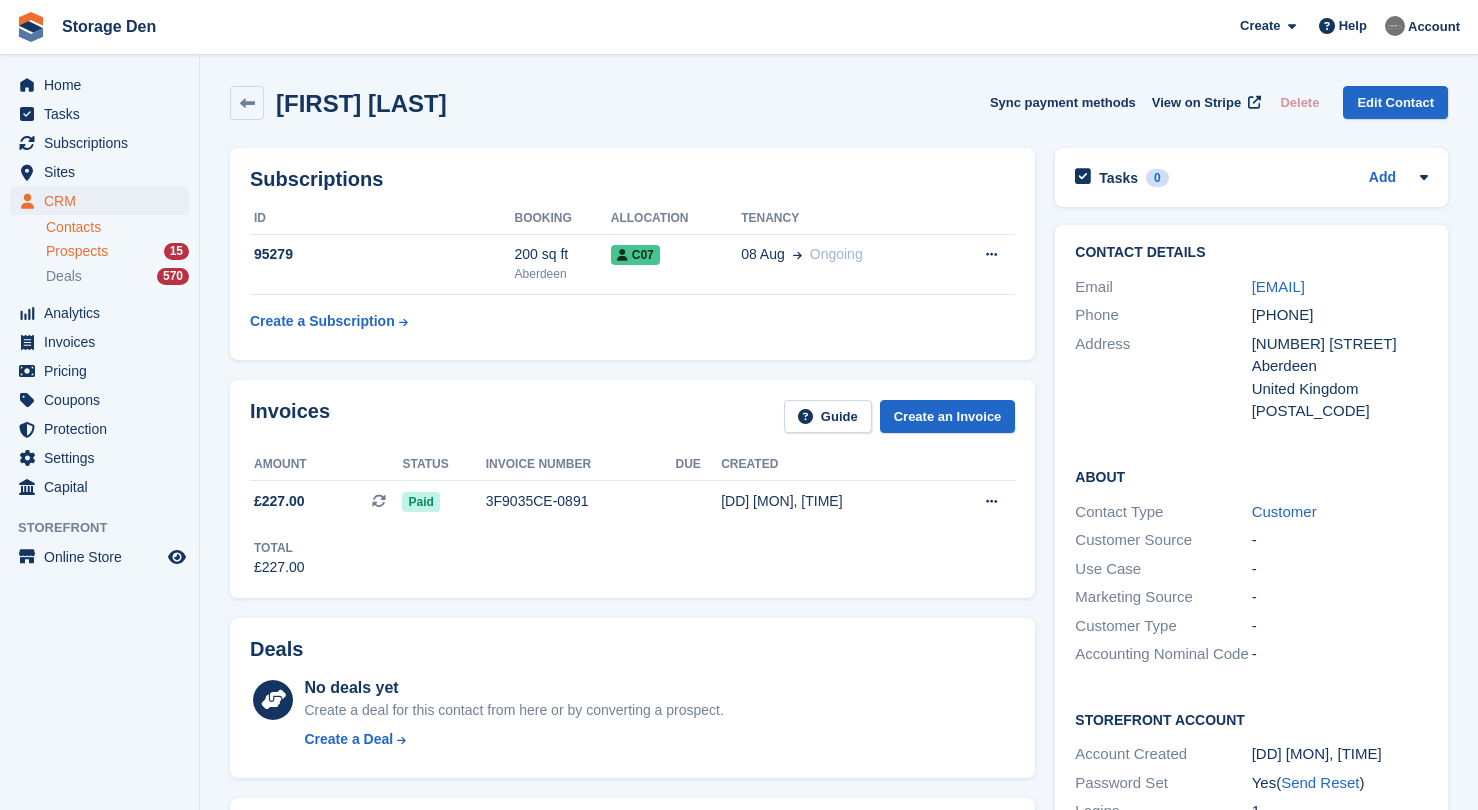 click on "Prospects
15" at bounding box center [117, 251] 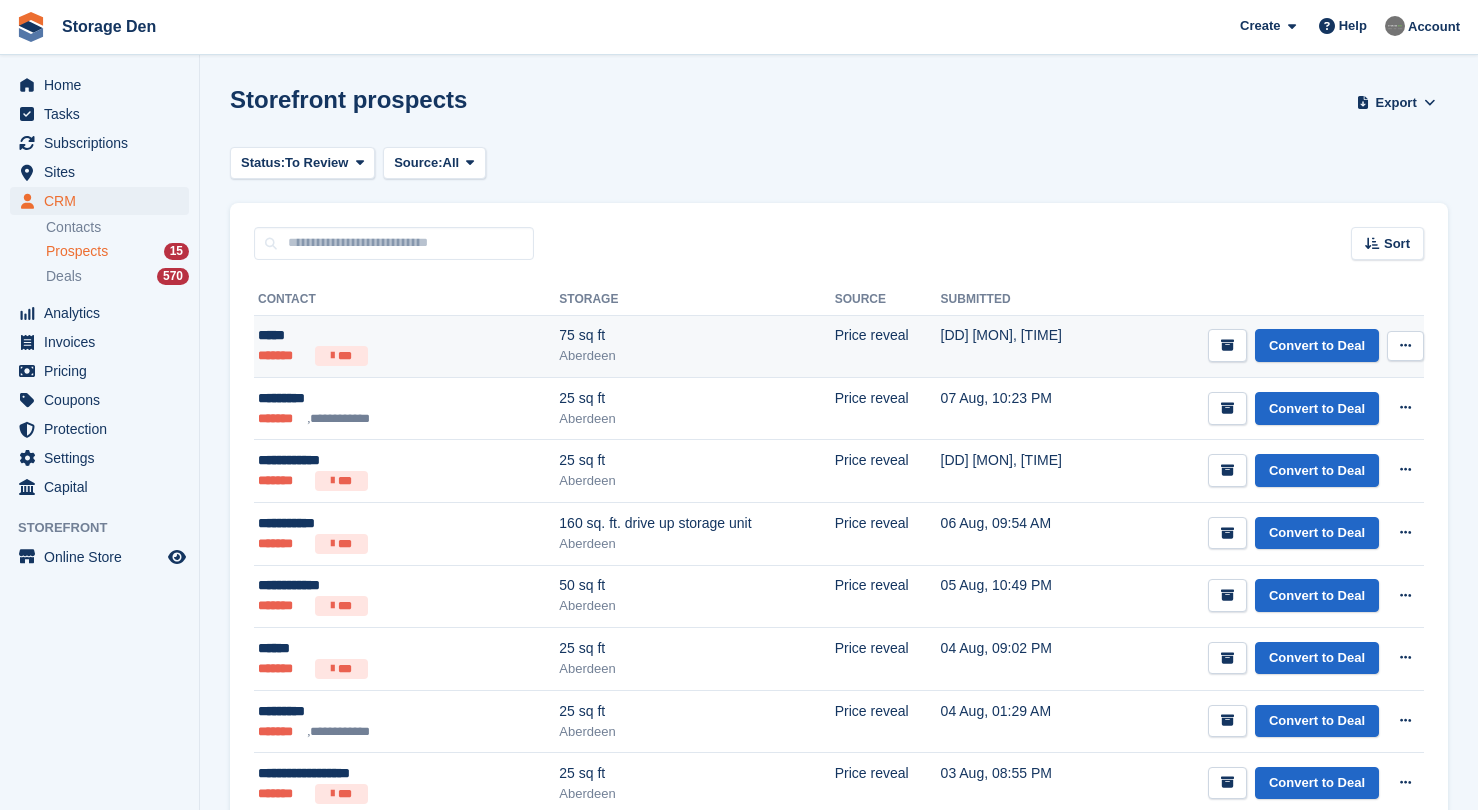 click on "*****" at bounding box center (362, 335) 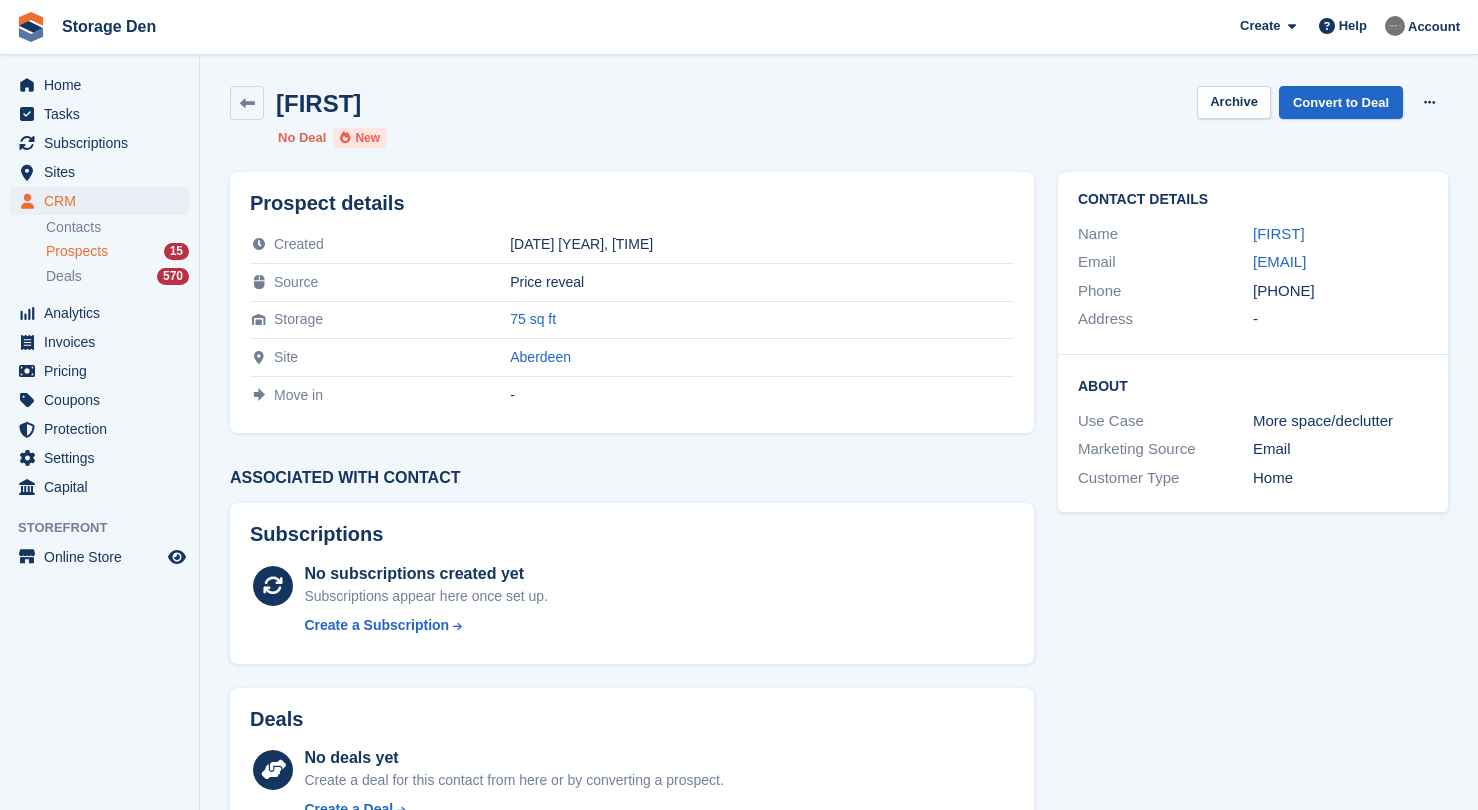 scroll, scrollTop: 0, scrollLeft: 0, axis: both 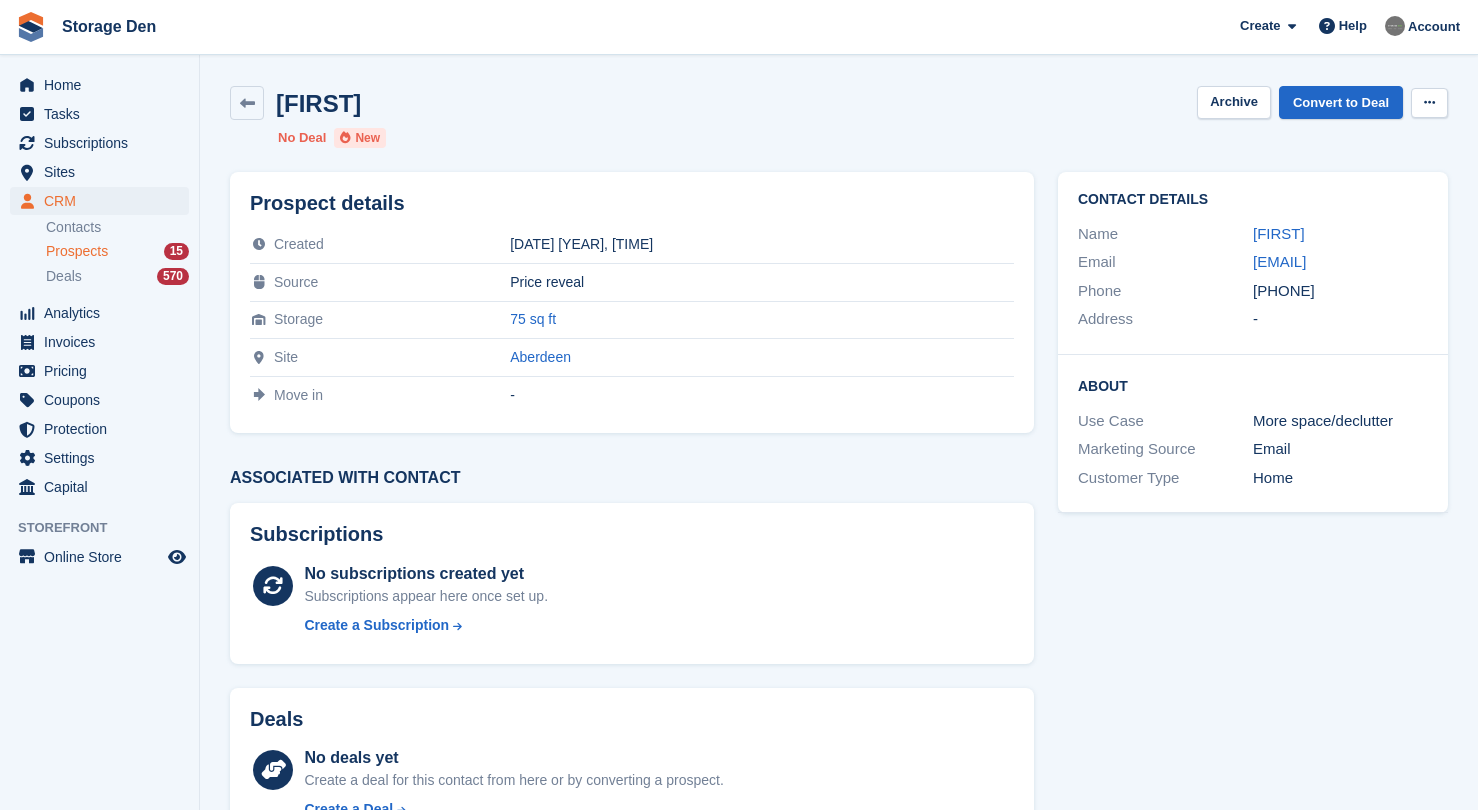 click at bounding box center (1429, 103) 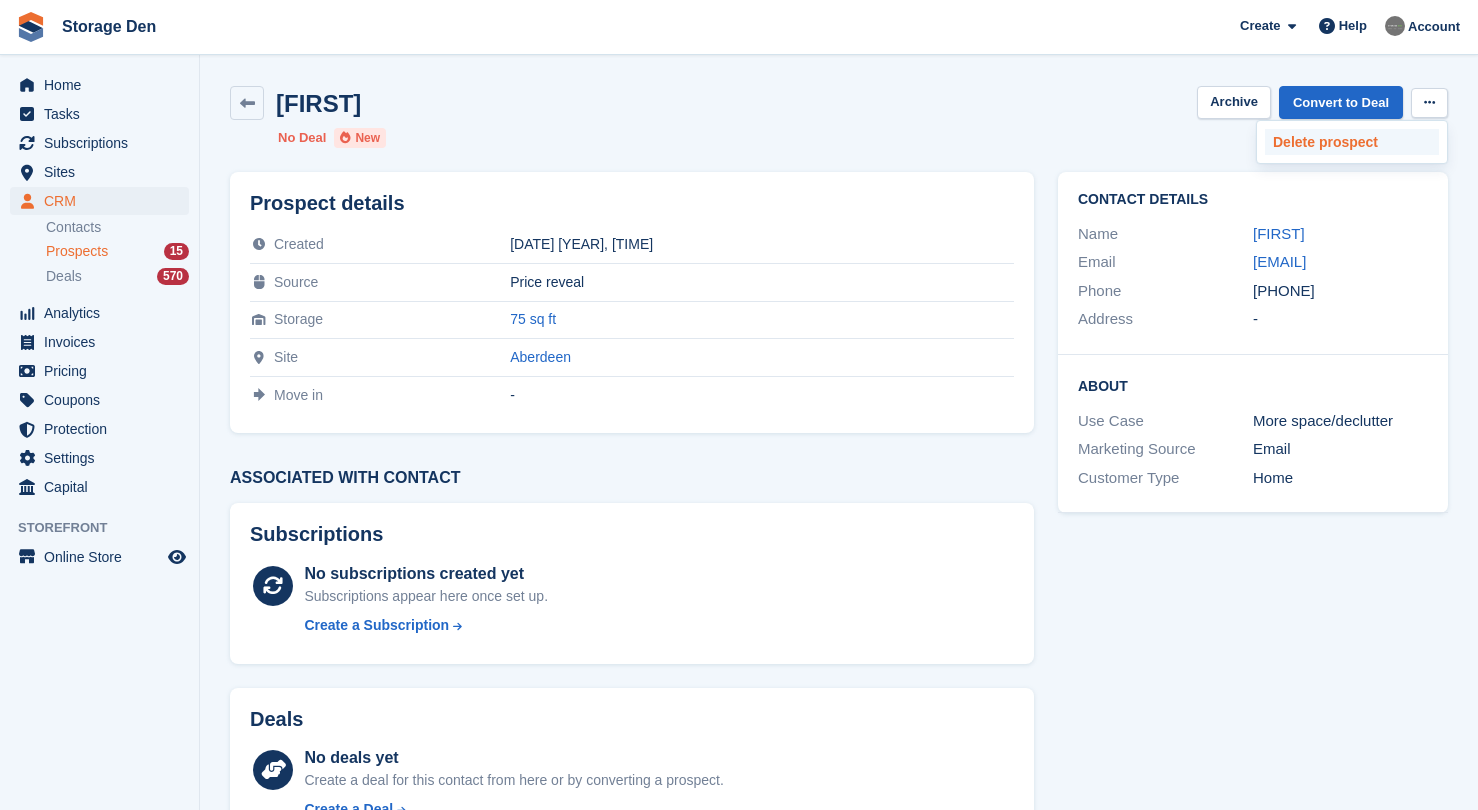 click on "Delete prospect" at bounding box center [1352, 142] 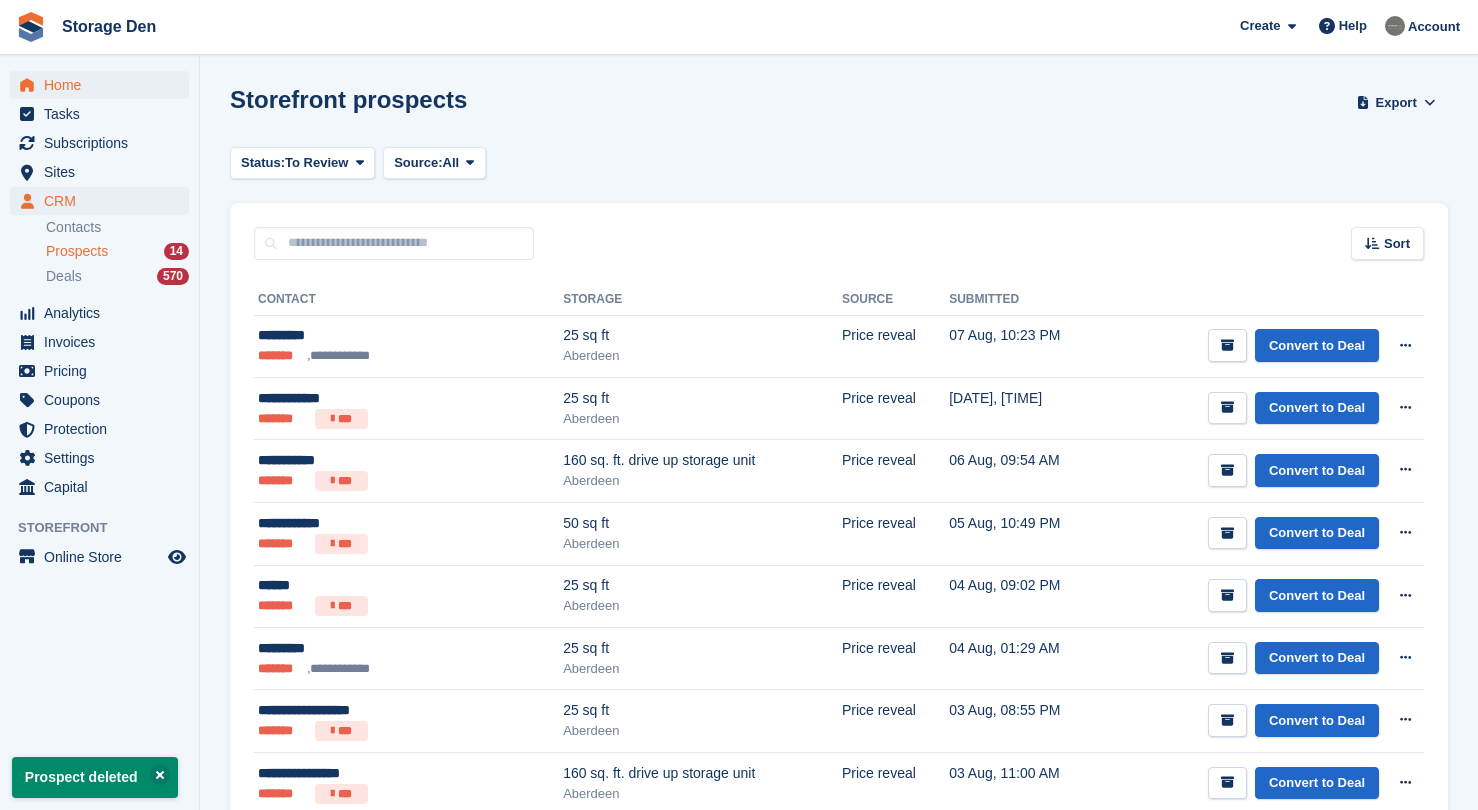 click on "Home" at bounding box center (104, 85) 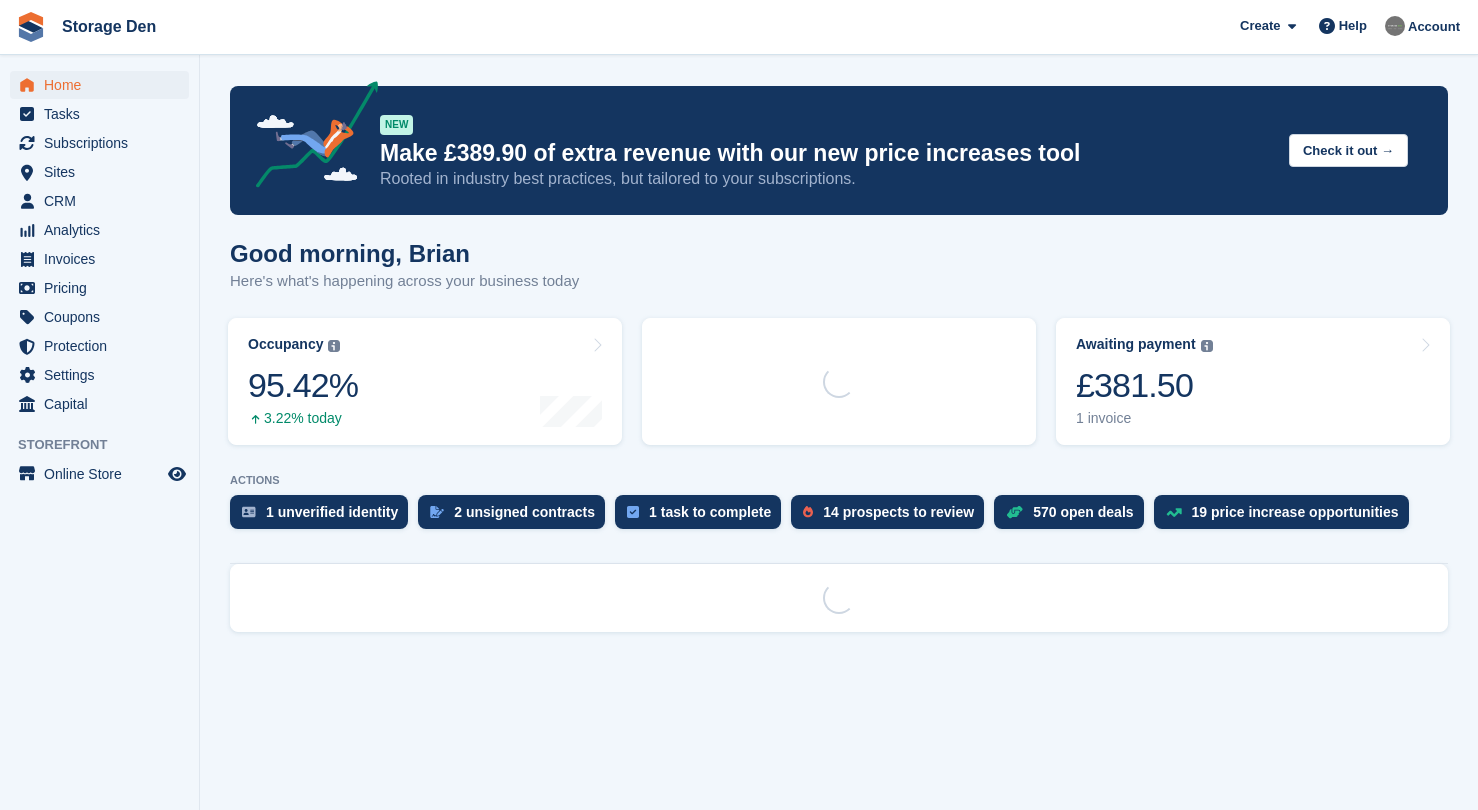 scroll, scrollTop: 0, scrollLeft: 0, axis: both 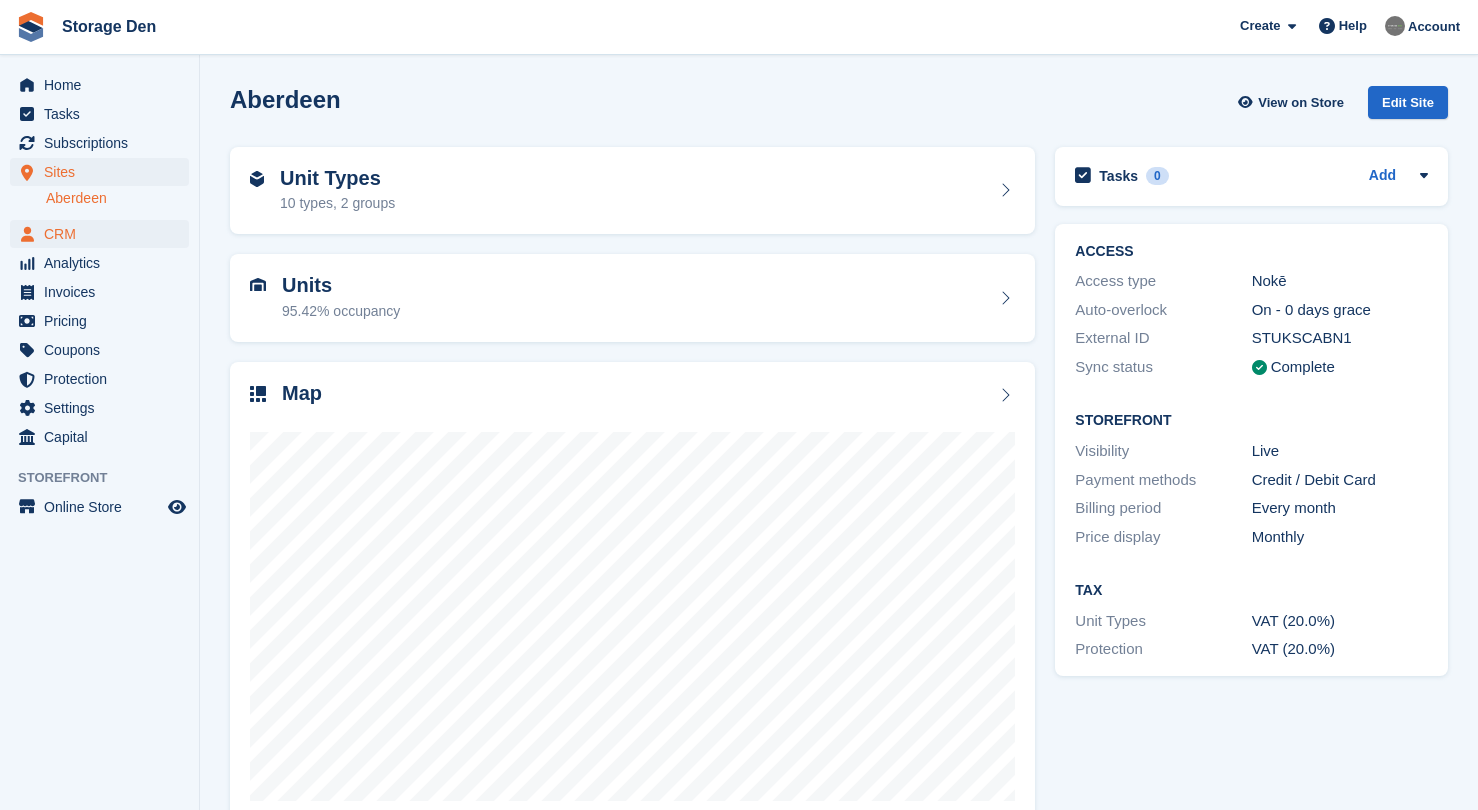 click on "CRM" at bounding box center [104, 234] 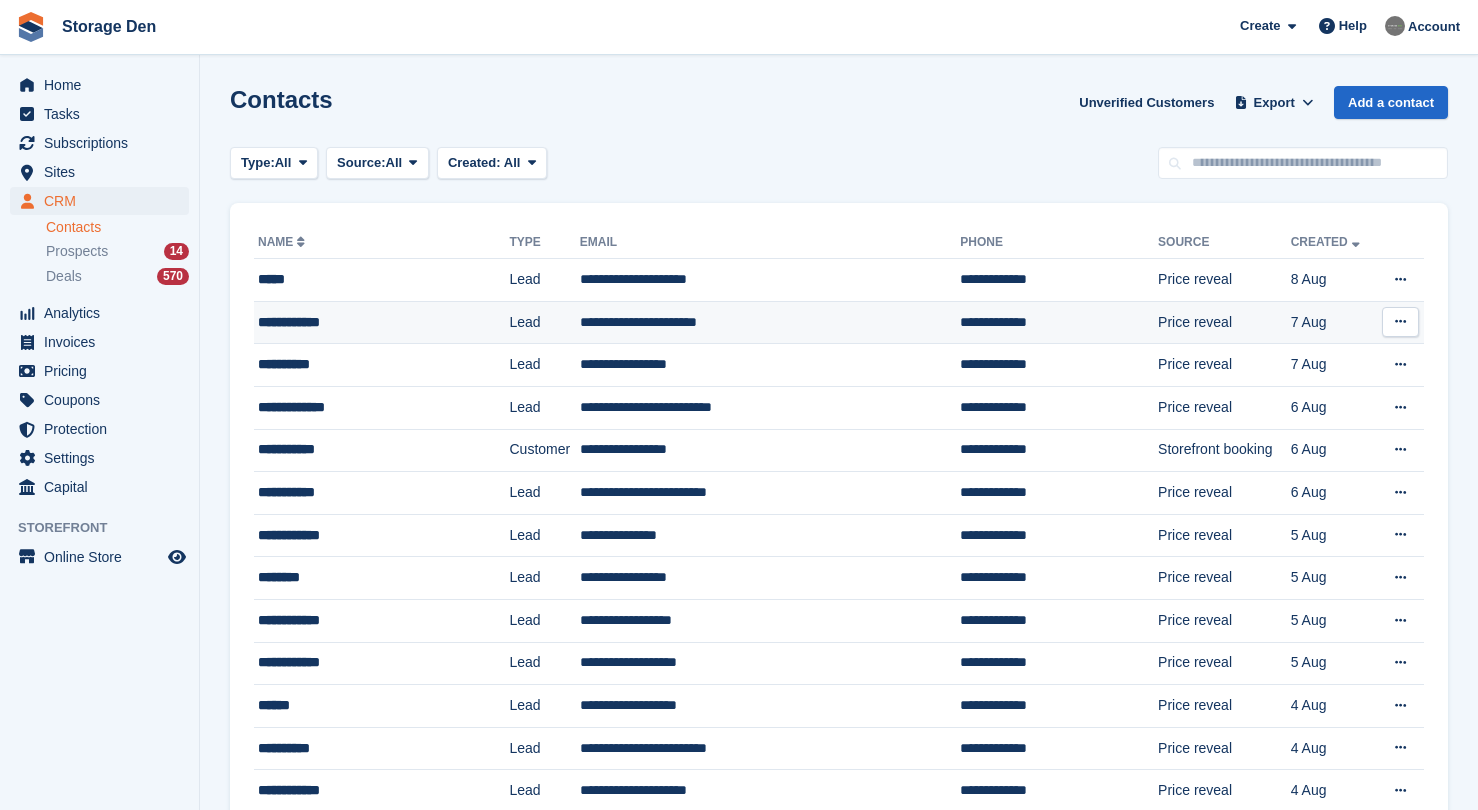 scroll, scrollTop: 0, scrollLeft: 0, axis: both 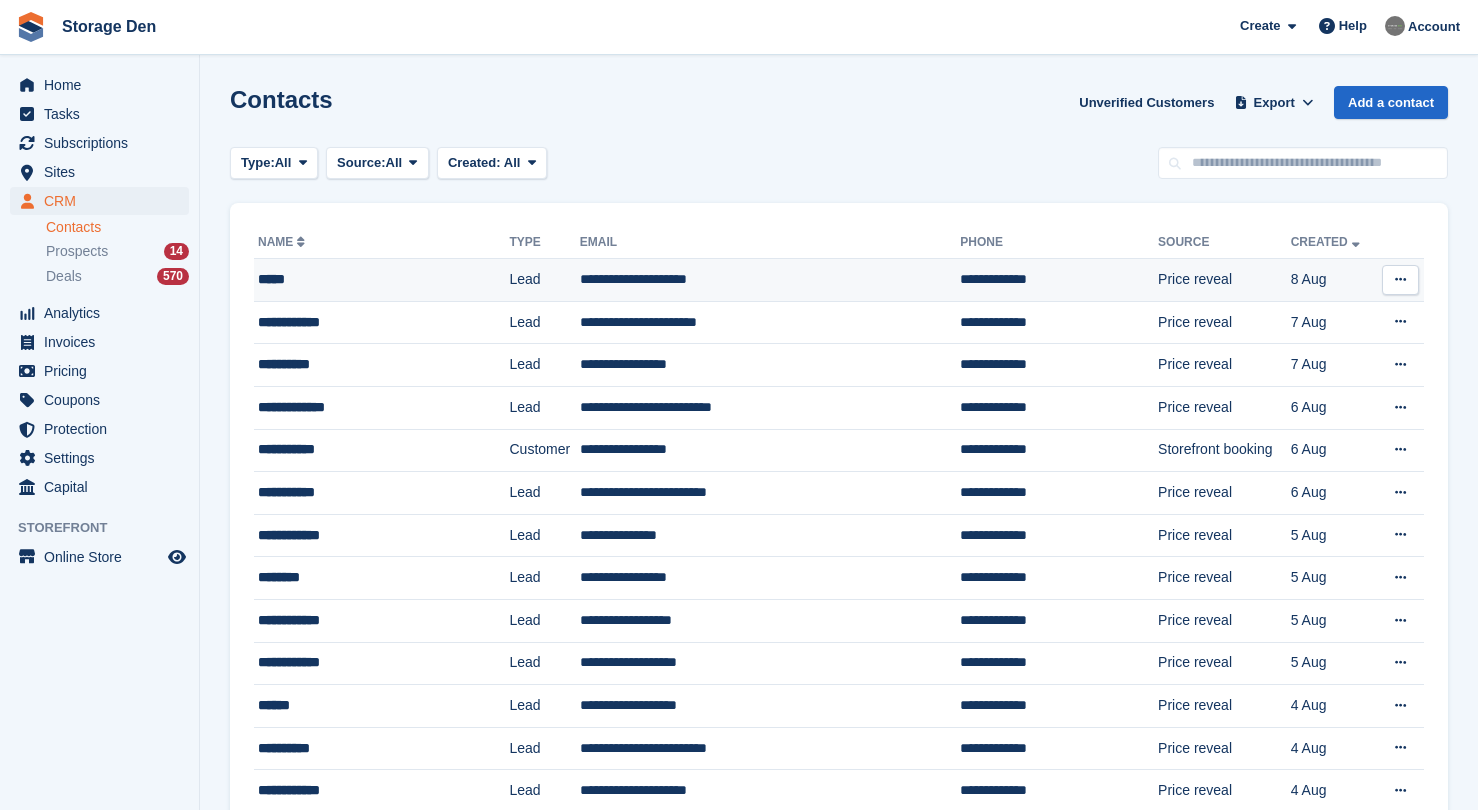 click at bounding box center [1400, 279] 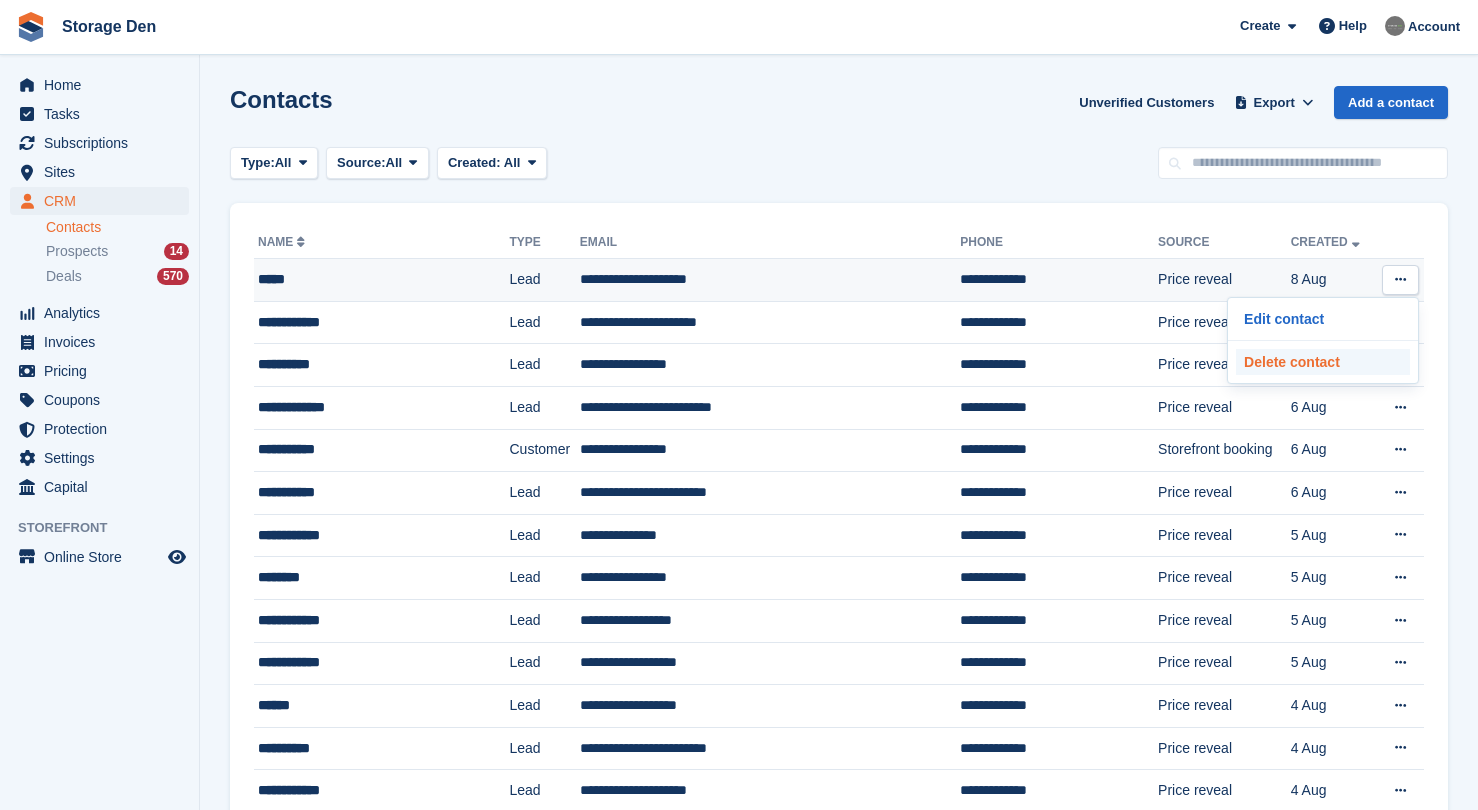 click on "Delete contact" at bounding box center (1323, 362) 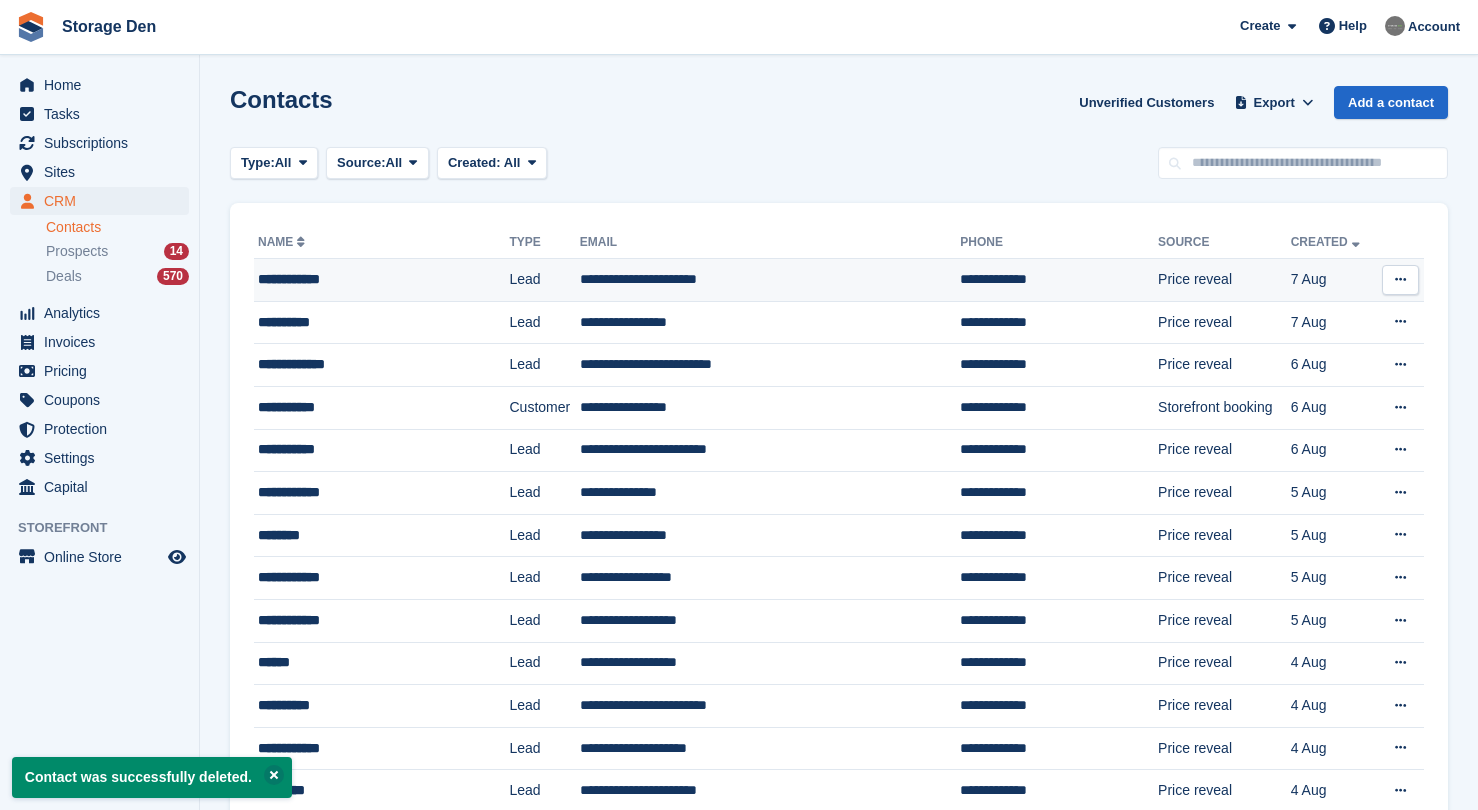 click on "**********" at bounding box center (366, 279) 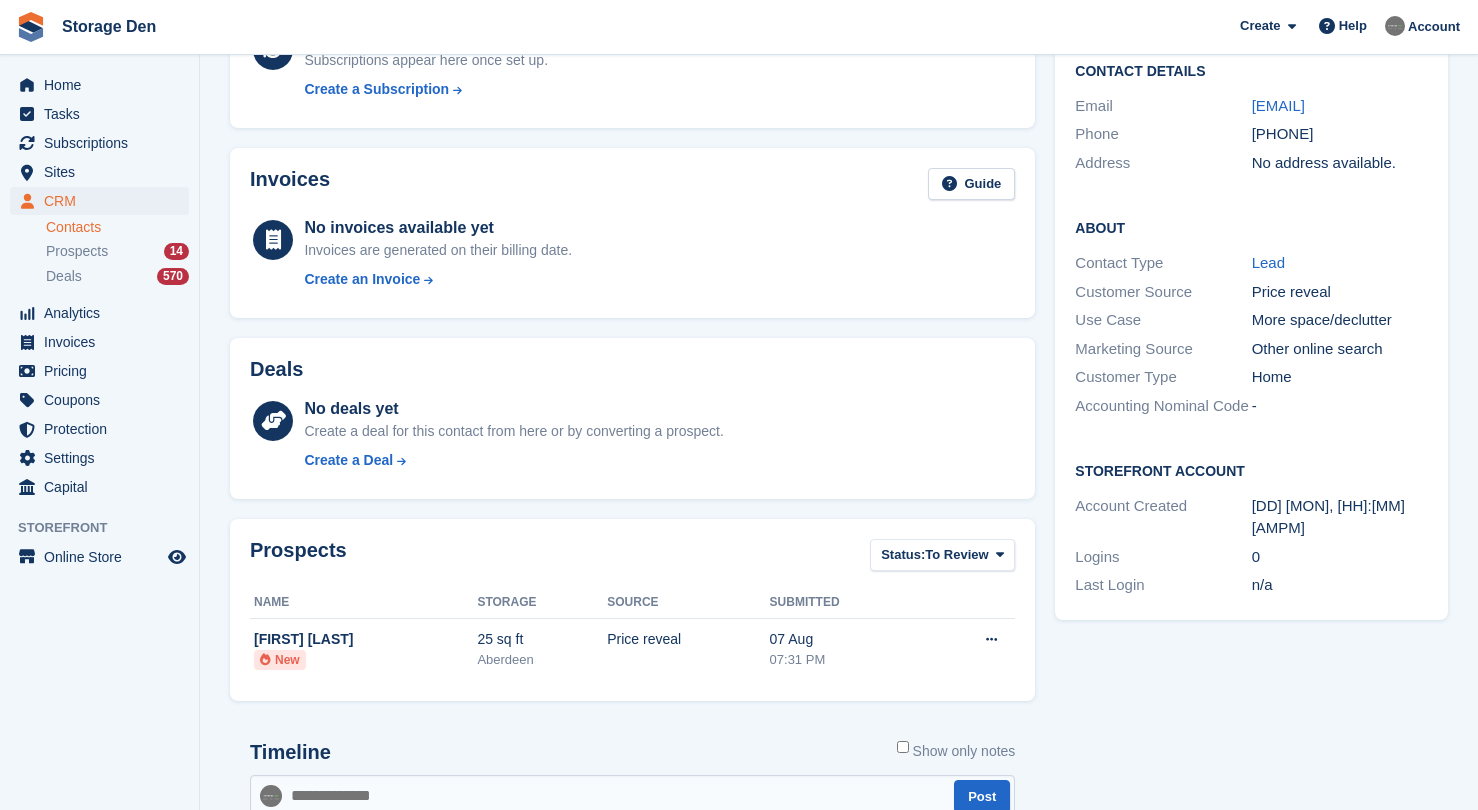 scroll, scrollTop: 0, scrollLeft: 0, axis: both 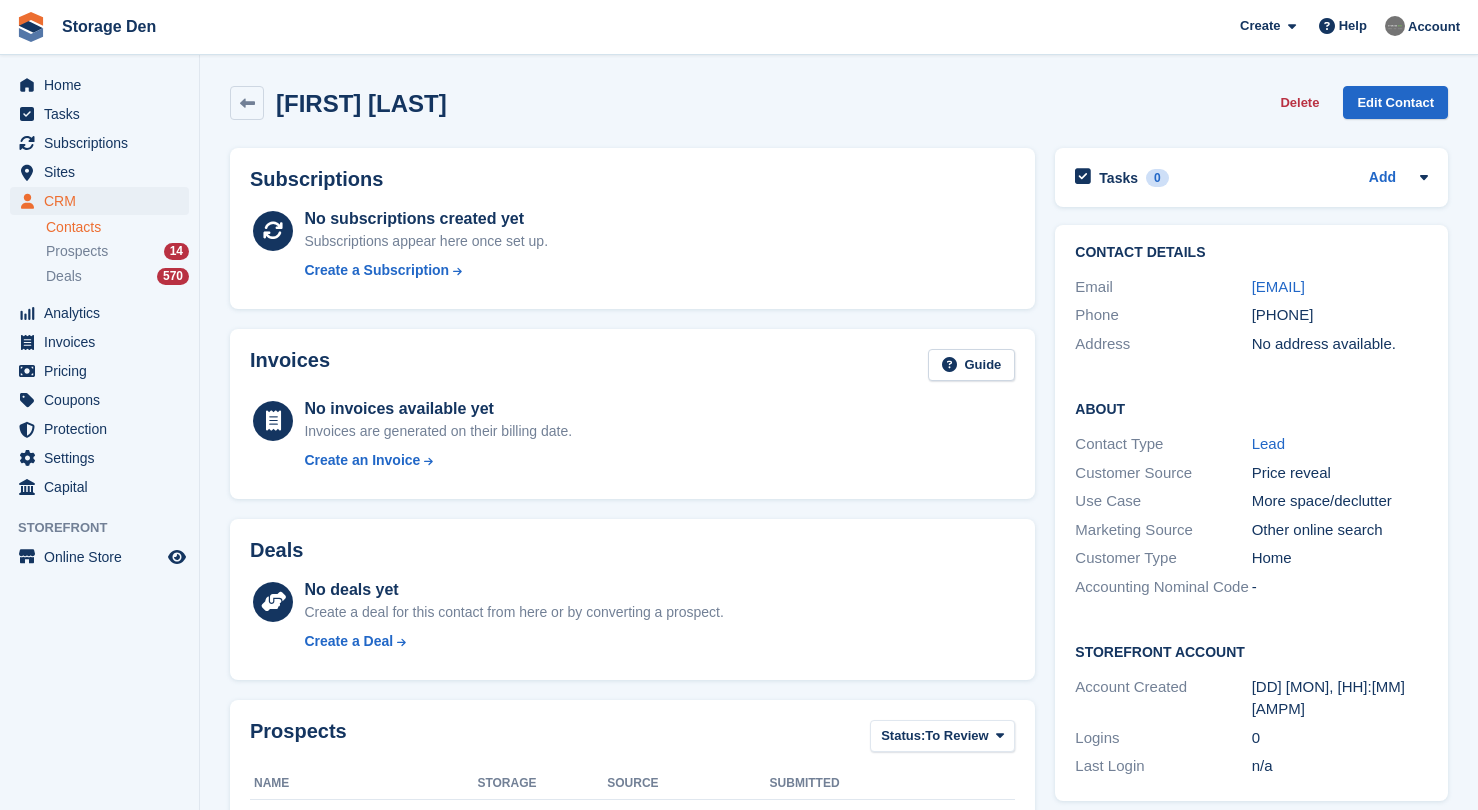 drag, startPoint x: 1438, startPoint y: 288, endPoint x: 1248, endPoint y: 298, distance: 190.26297 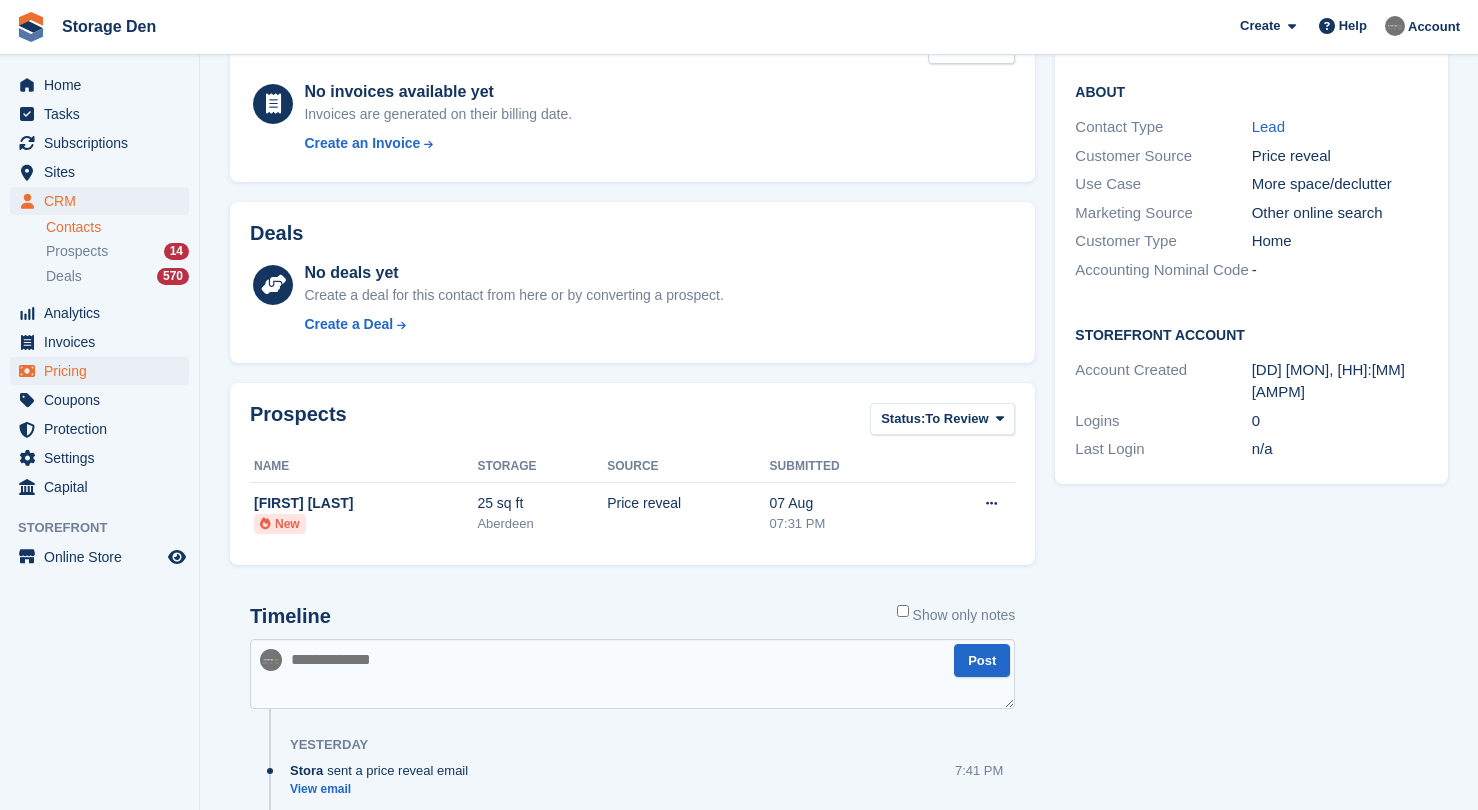click on "Pricing" at bounding box center (104, 371) 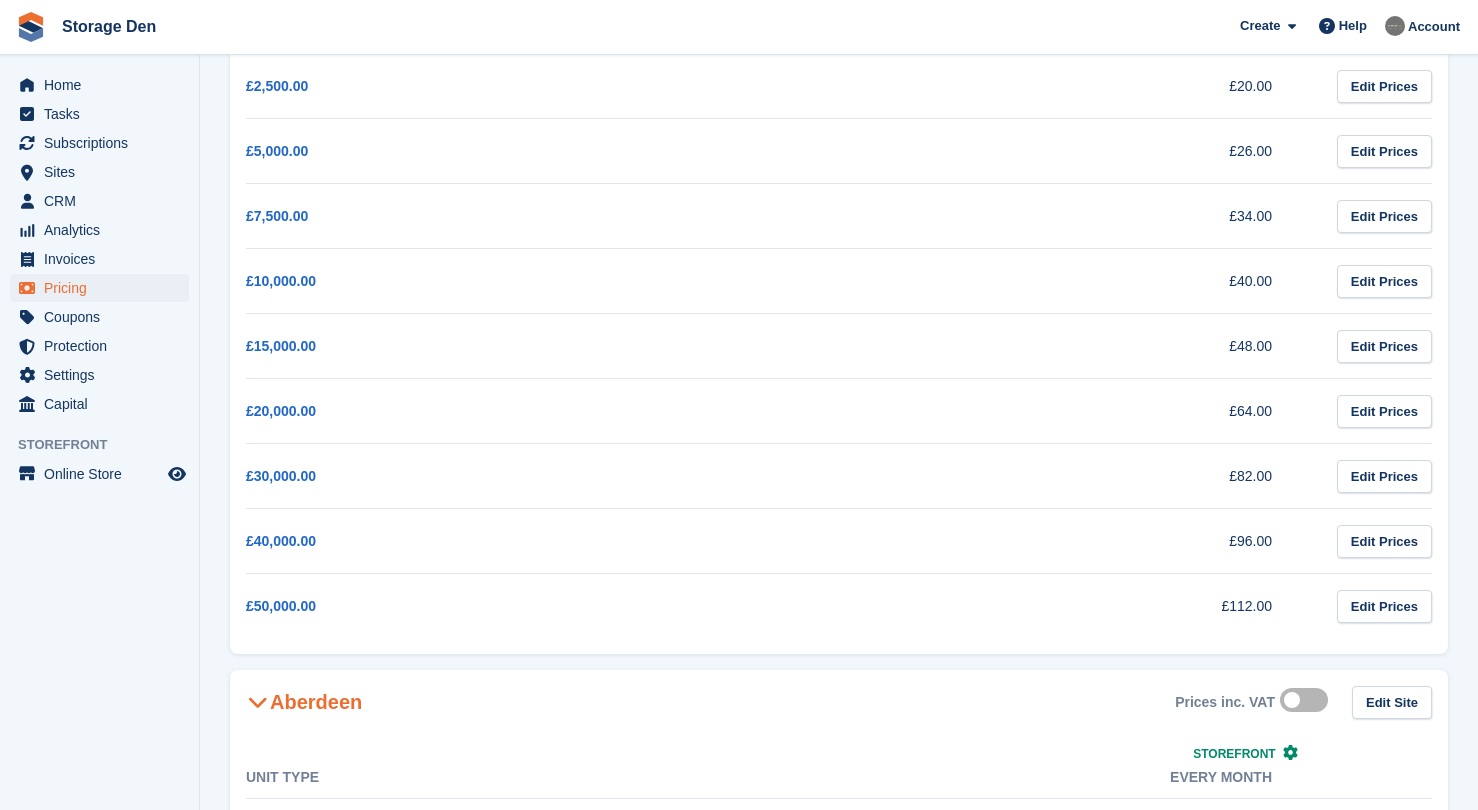scroll, scrollTop: 87, scrollLeft: 0, axis: vertical 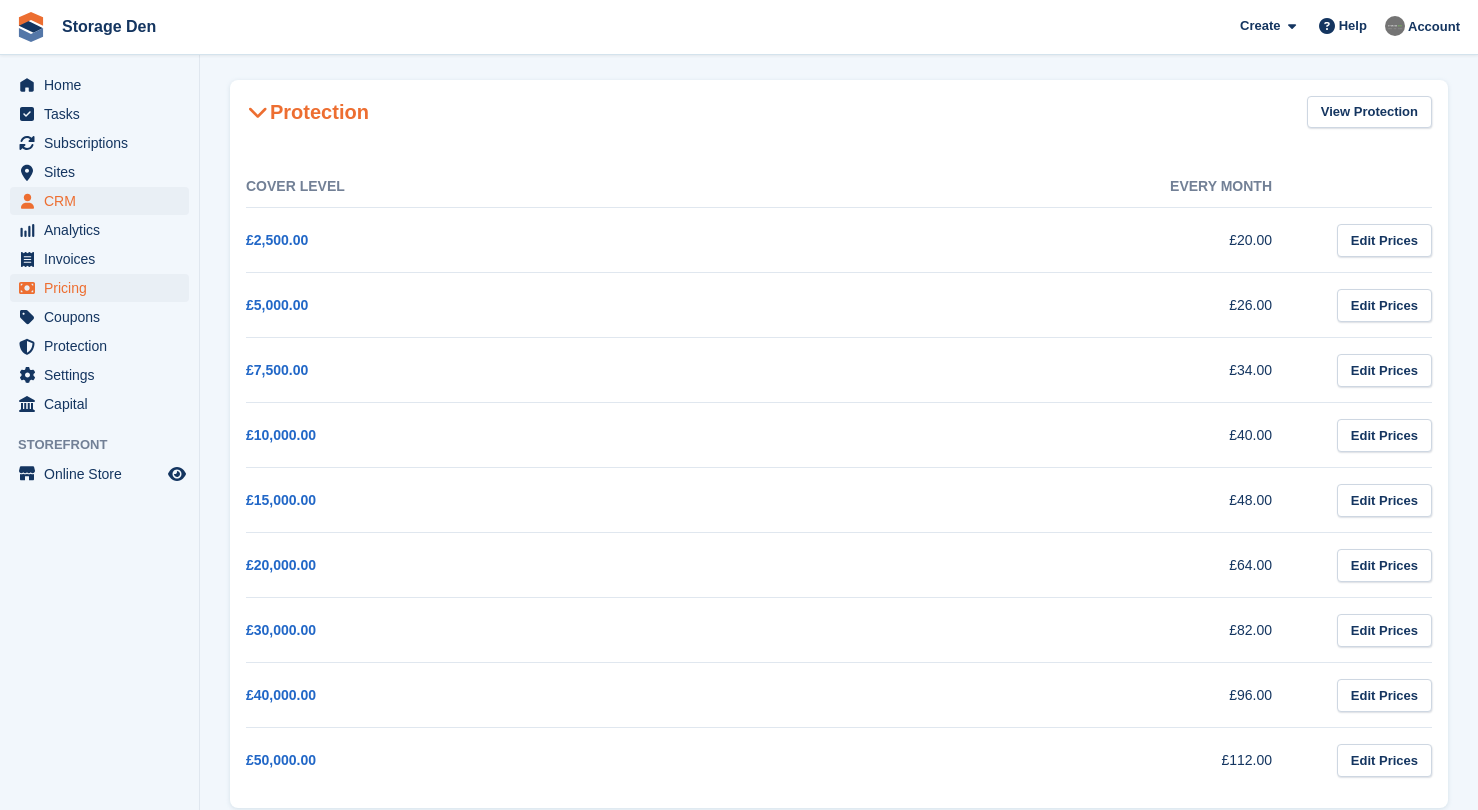 click on "CRM" at bounding box center (104, 201) 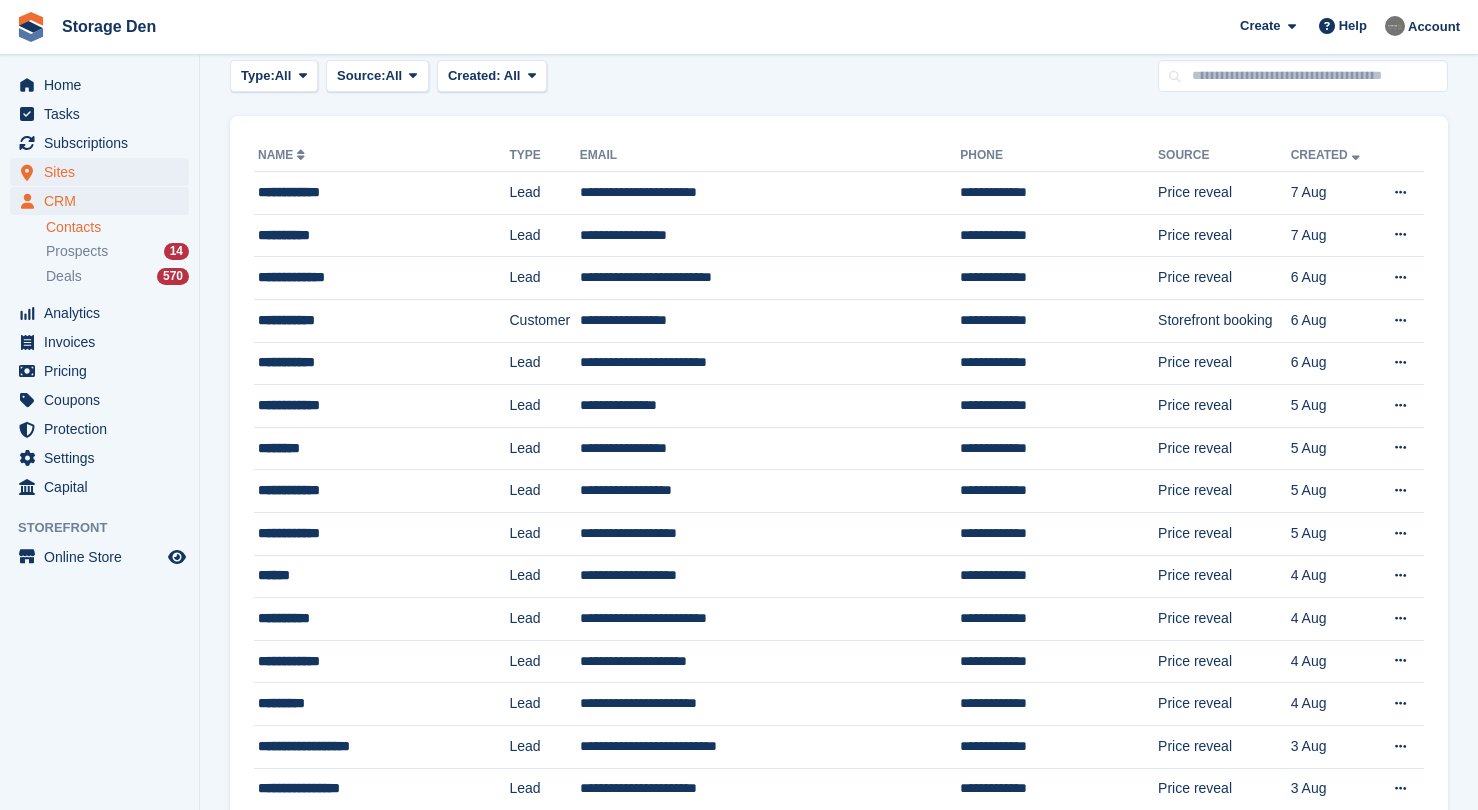 scroll, scrollTop: 0, scrollLeft: 0, axis: both 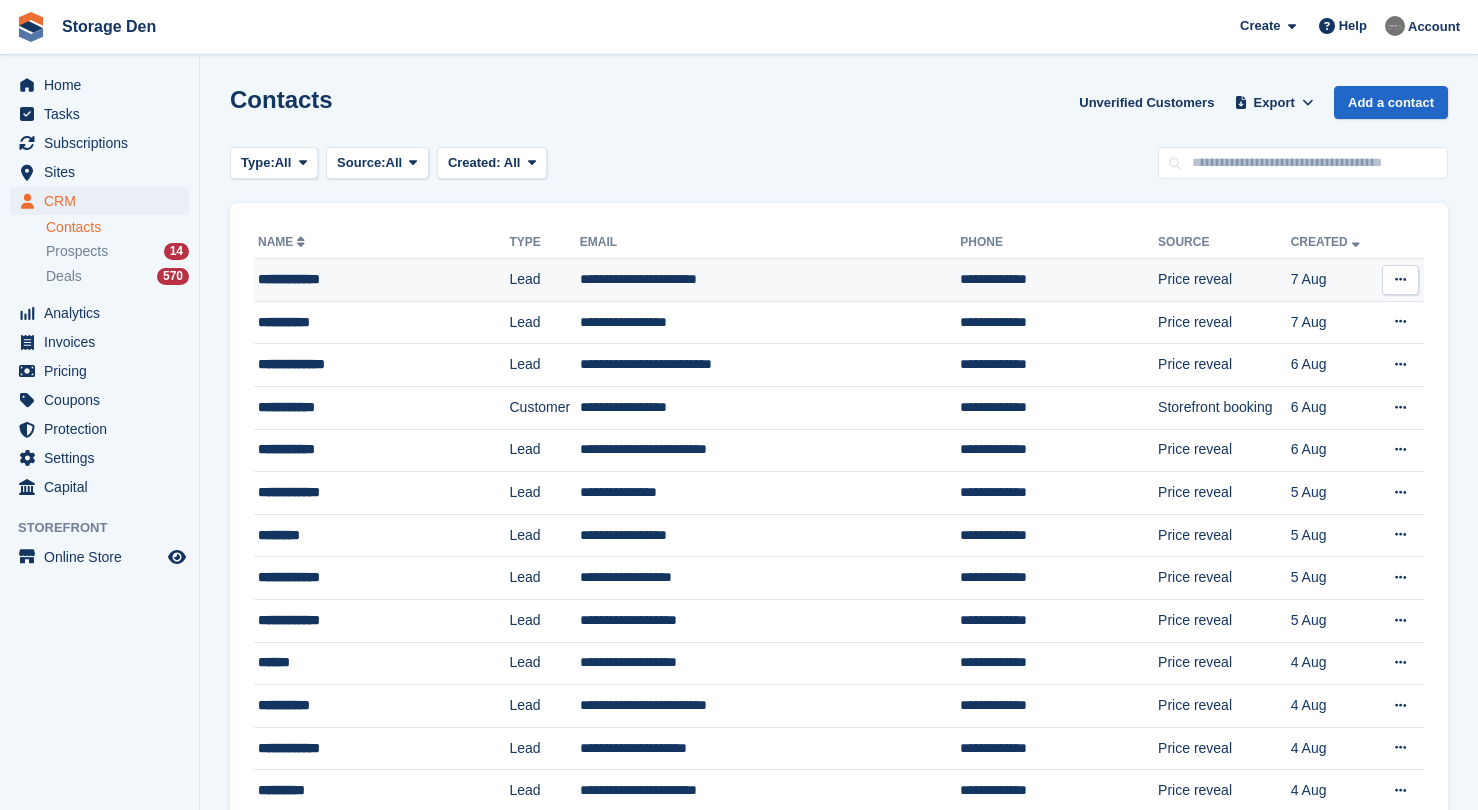 click on "**********" at bounding box center [366, 279] 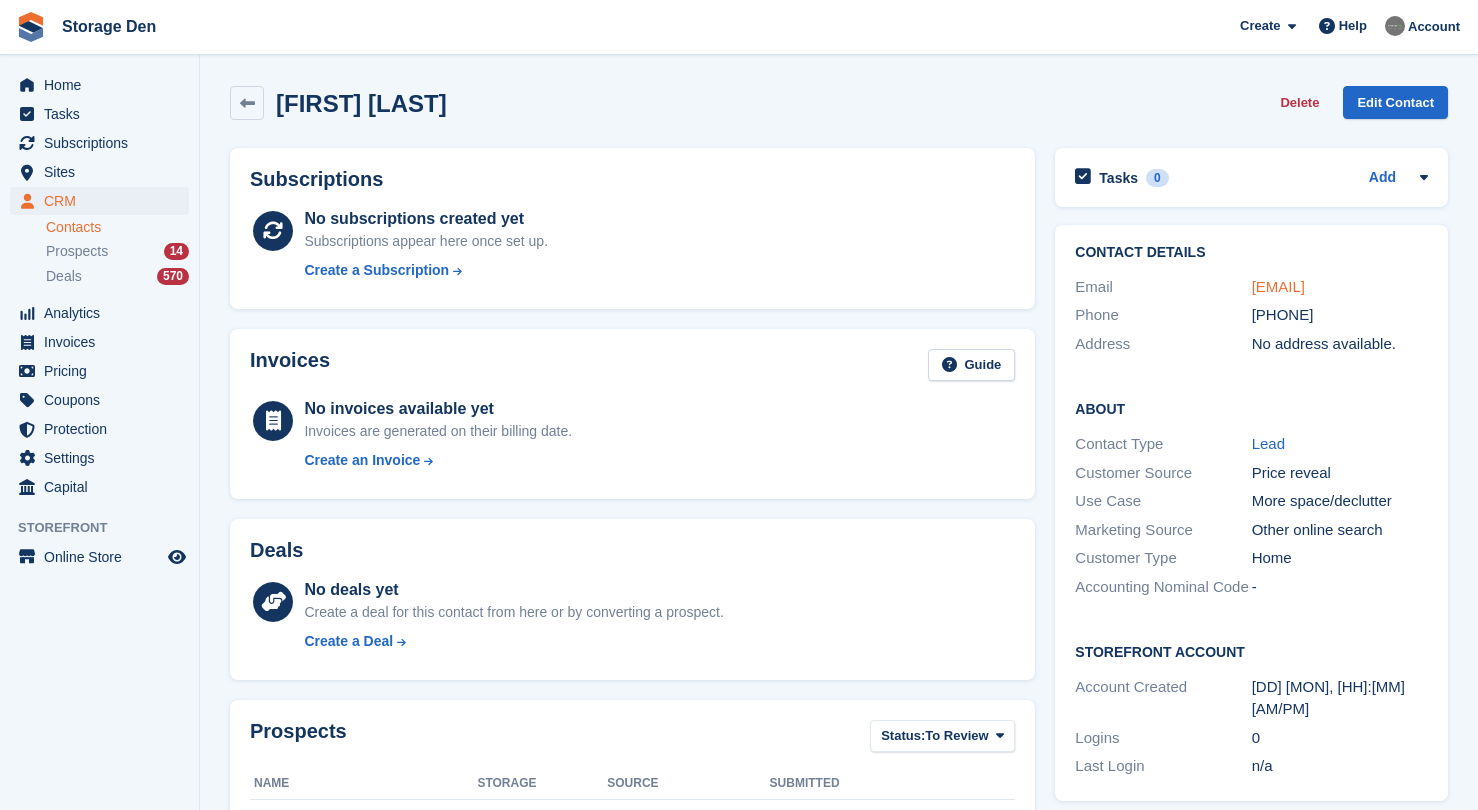 scroll, scrollTop: 0, scrollLeft: 0, axis: both 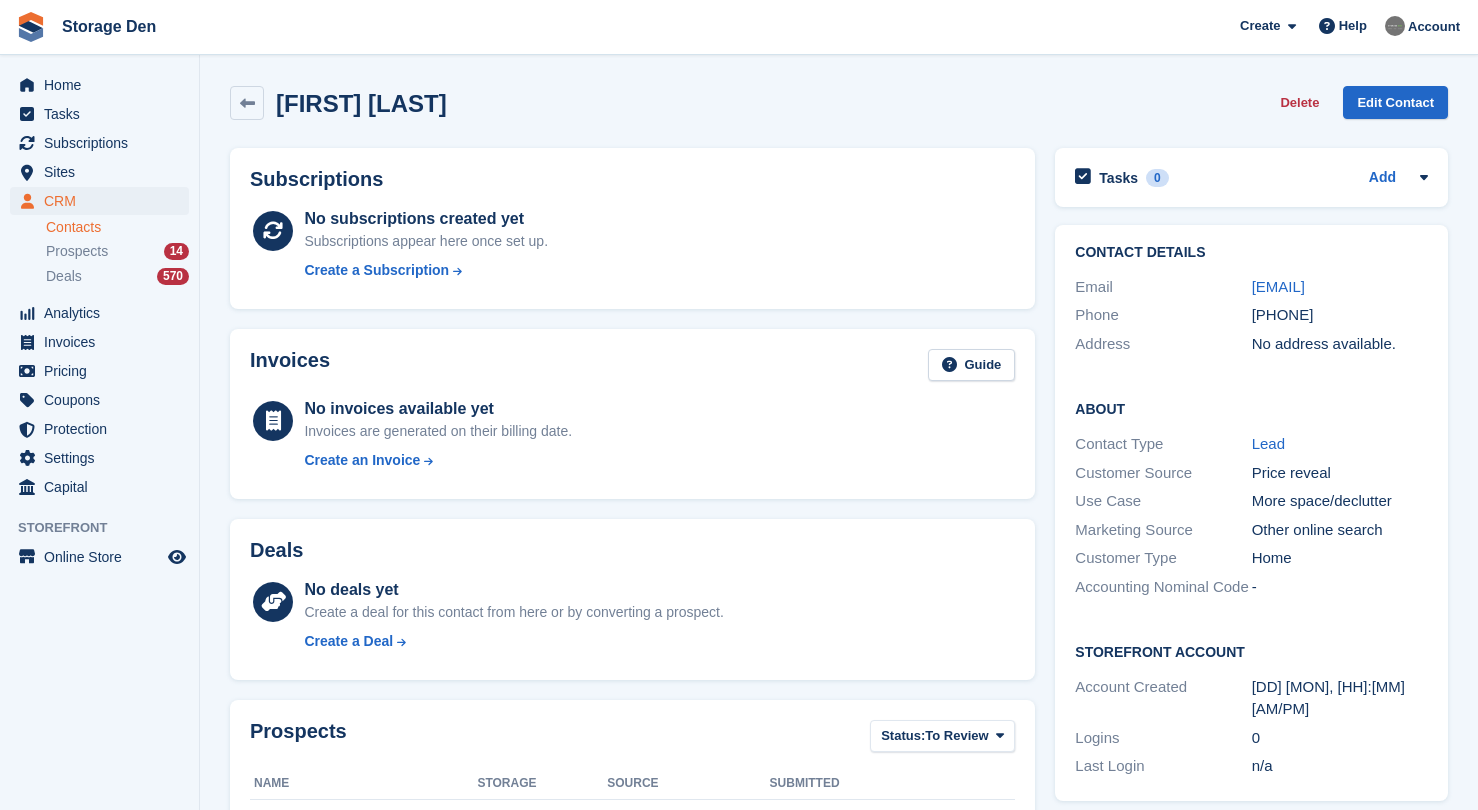 drag, startPoint x: 1434, startPoint y: 285, endPoint x: 1250, endPoint y: 290, distance: 184.06792 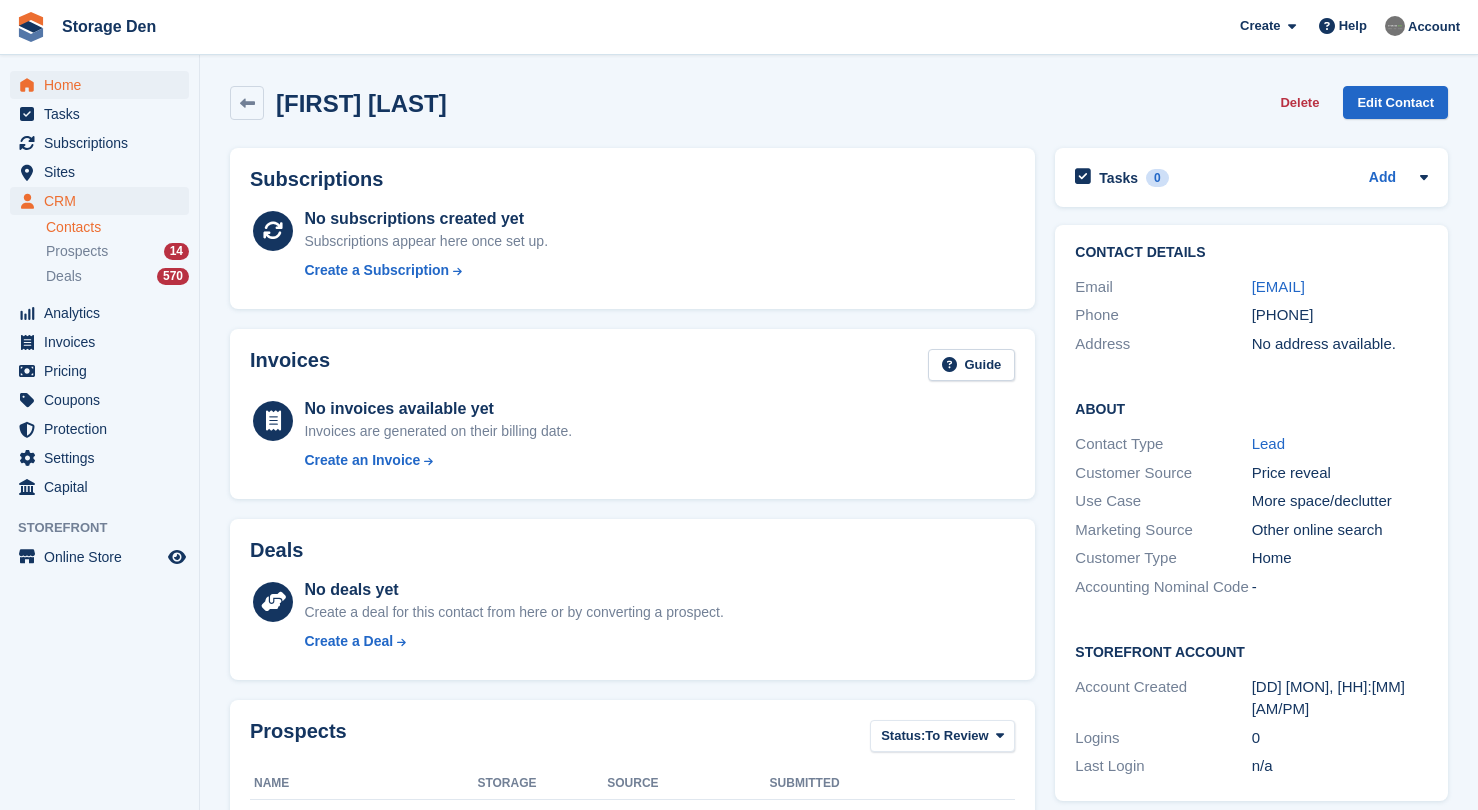 click on "Home" at bounding box center (104, 85) 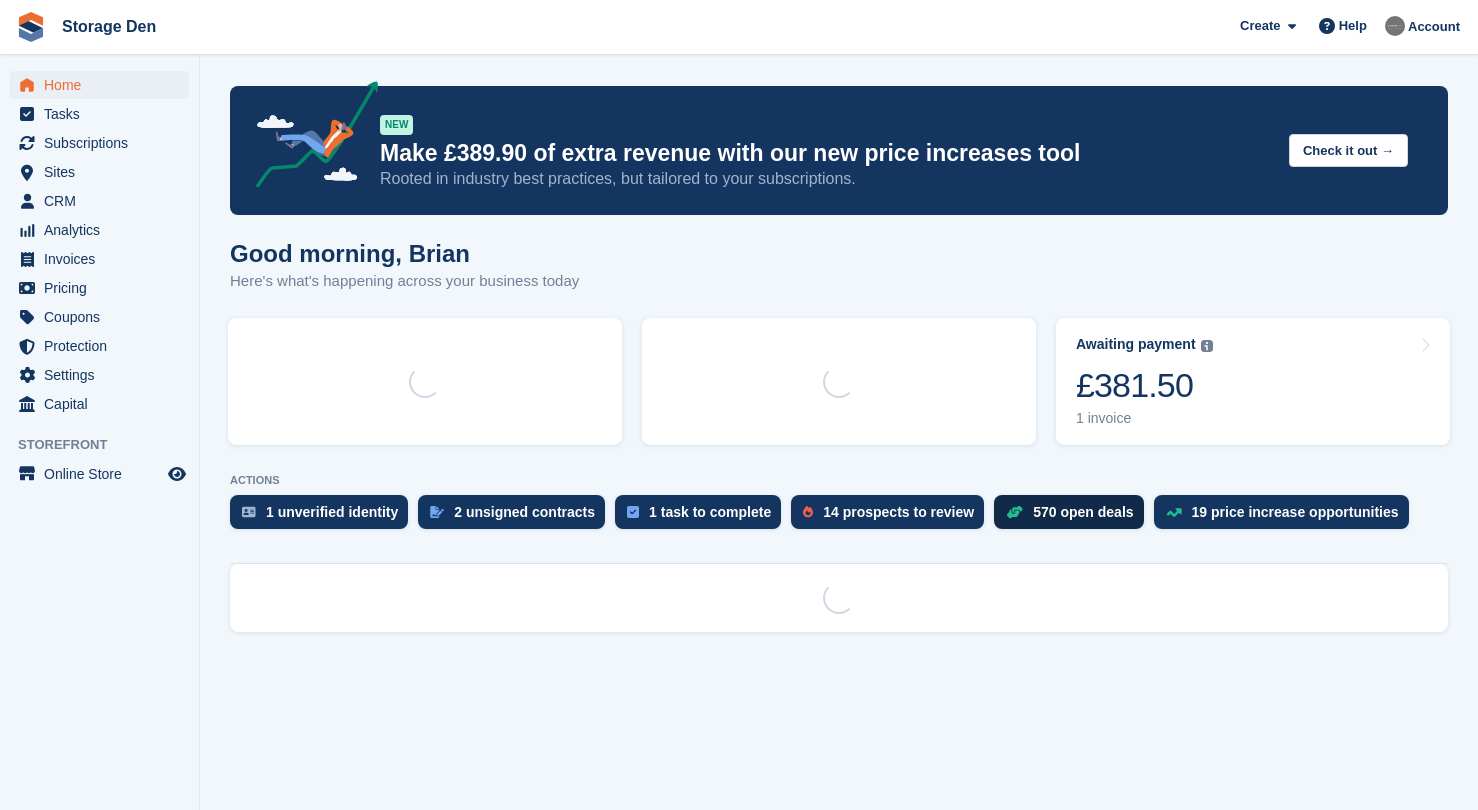 scroll, scrollTop: 0, scrollLeft: 0, axis: both 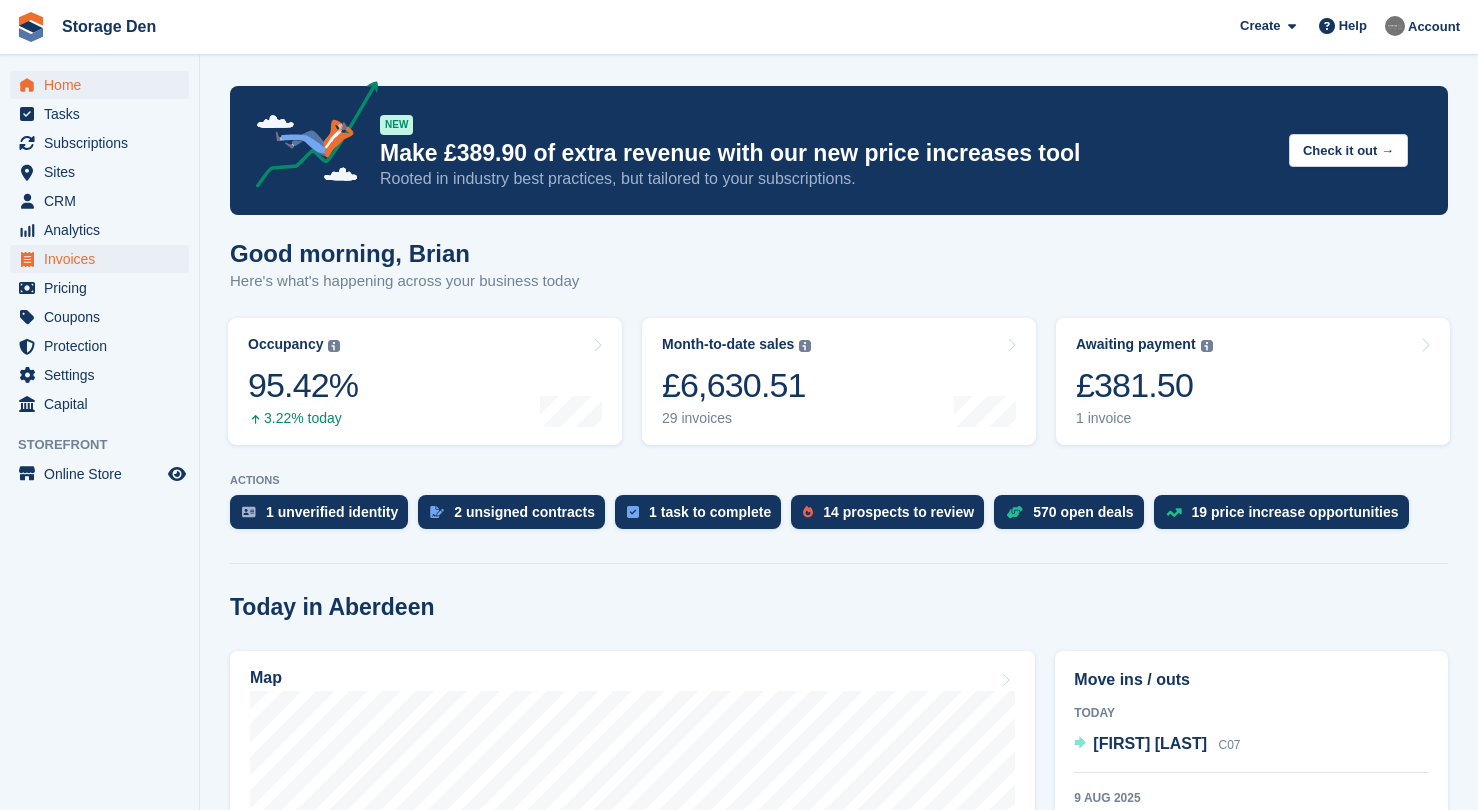 click on "Invoices" at bounding box center [104, 259] 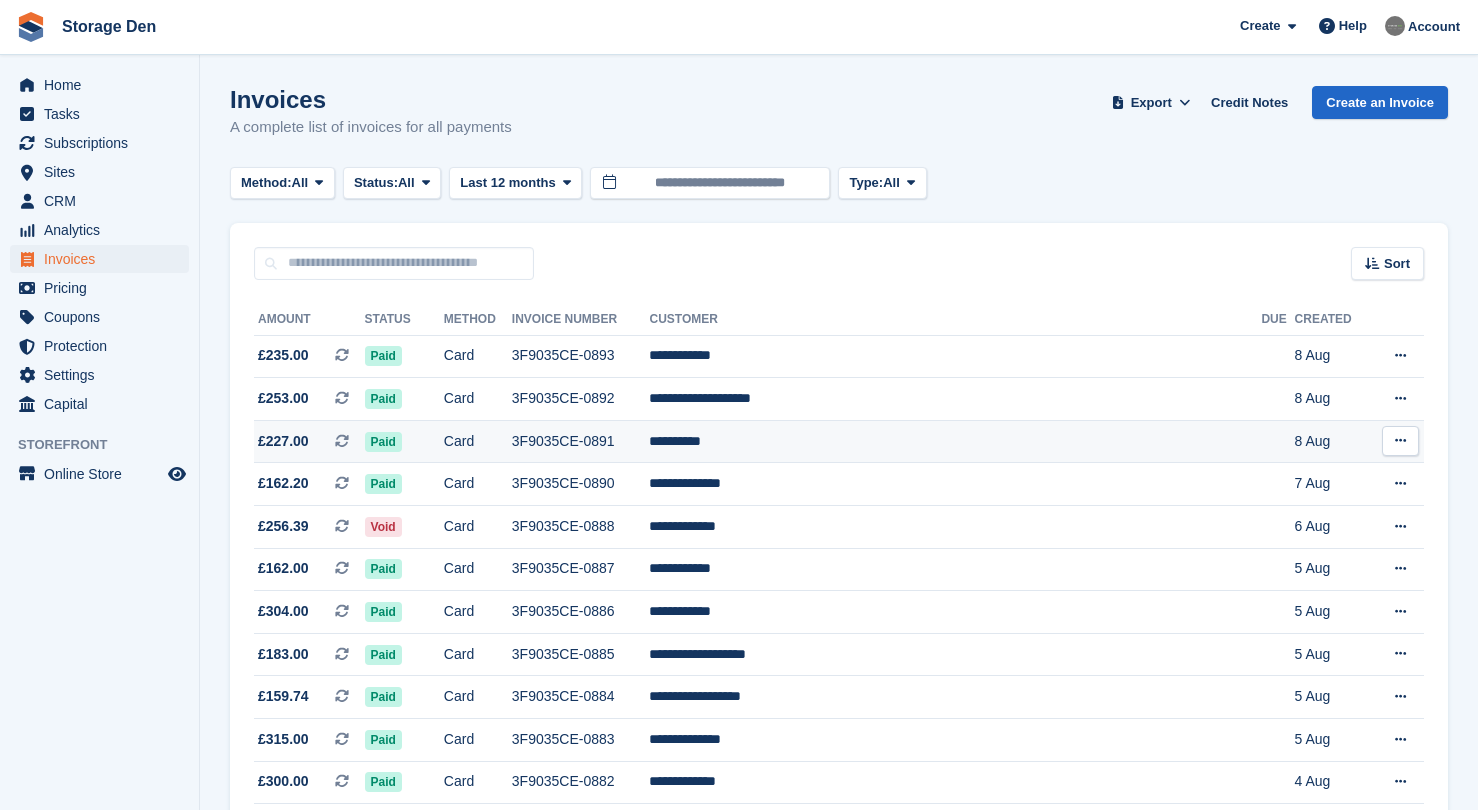 scroll, scrollTop: 0, scrollLeft: 0, axis: both 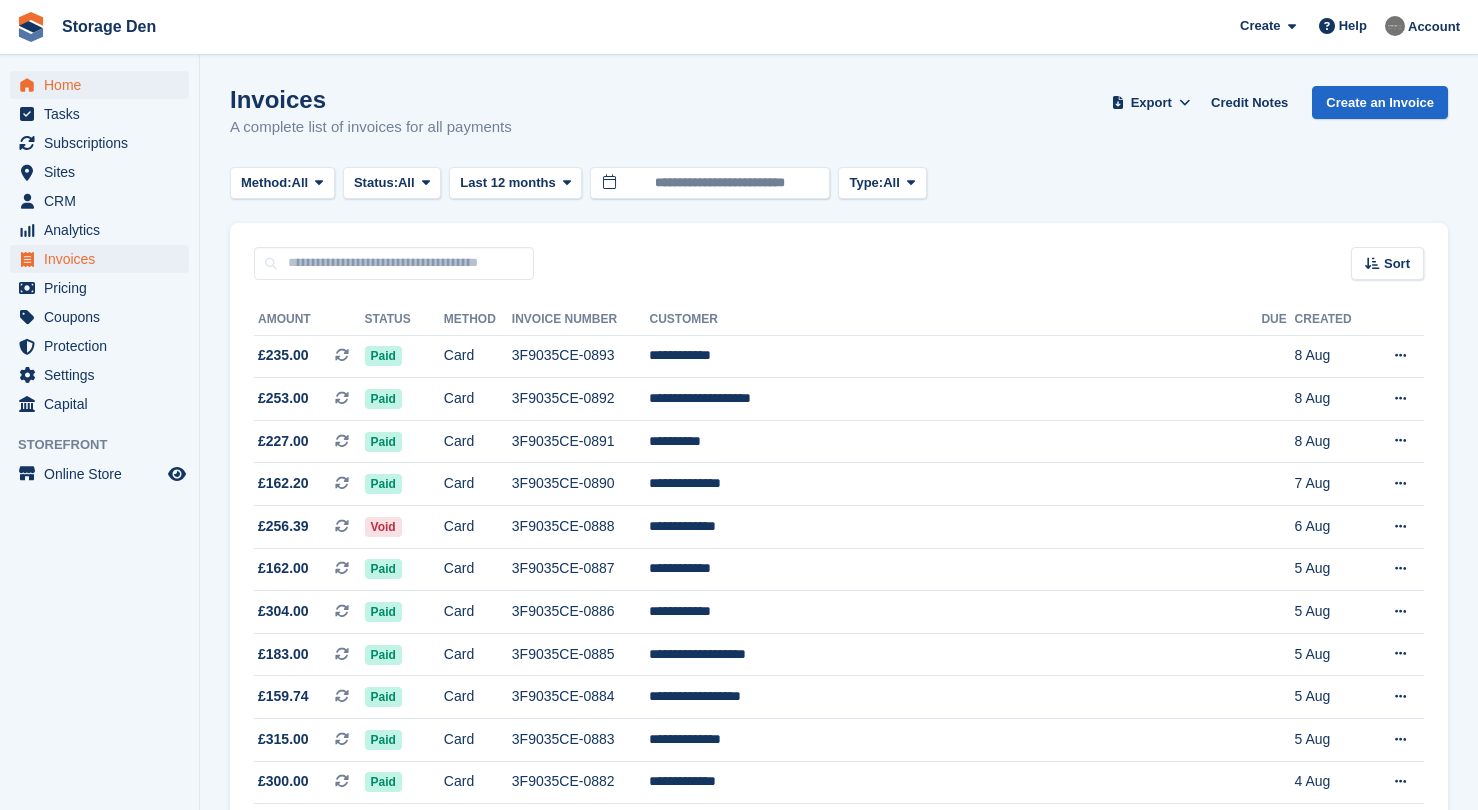 click on "Home" at bounding box center [104, 85] 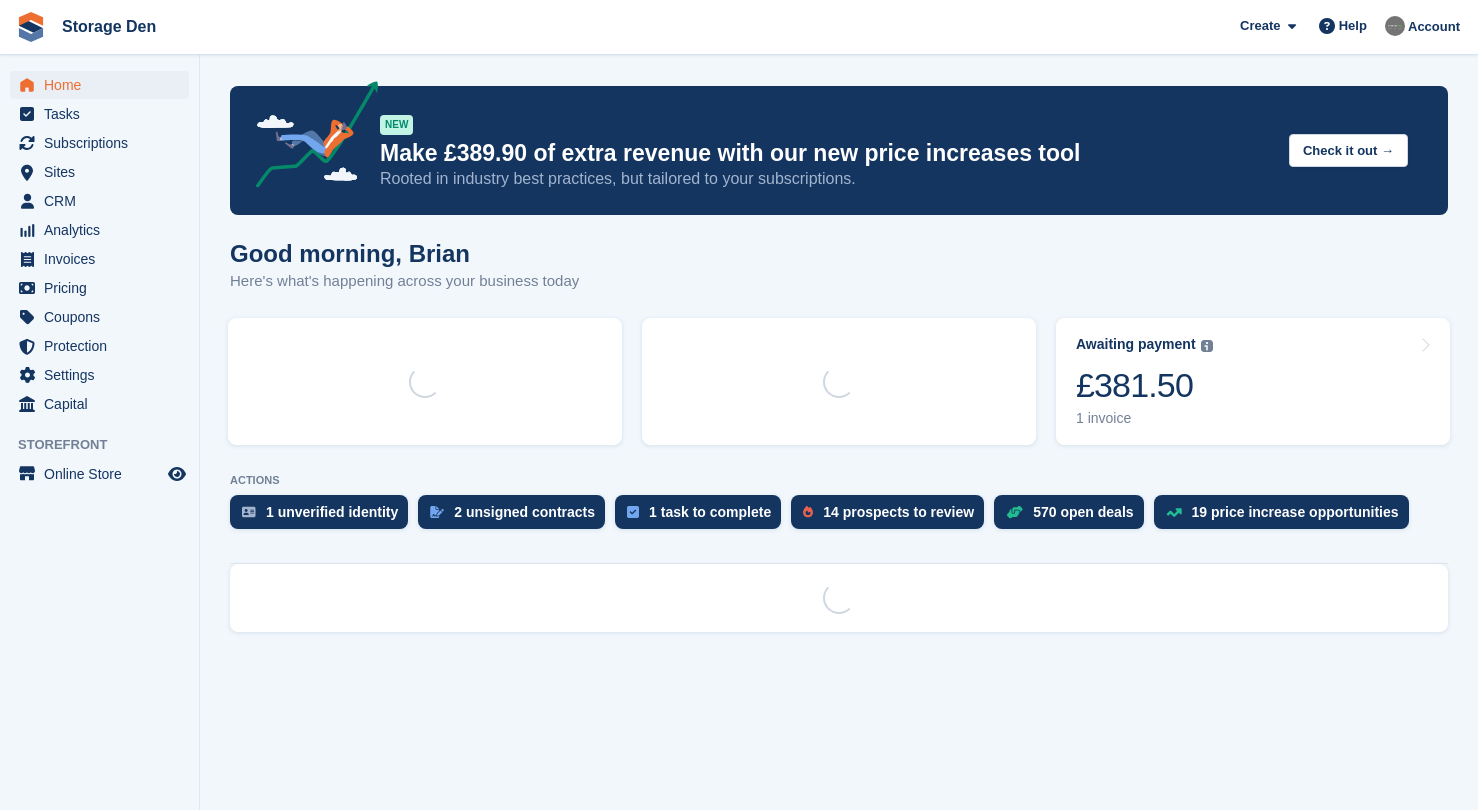 scroll, scrollTop: 0, scrollLeft: 0, axis: both 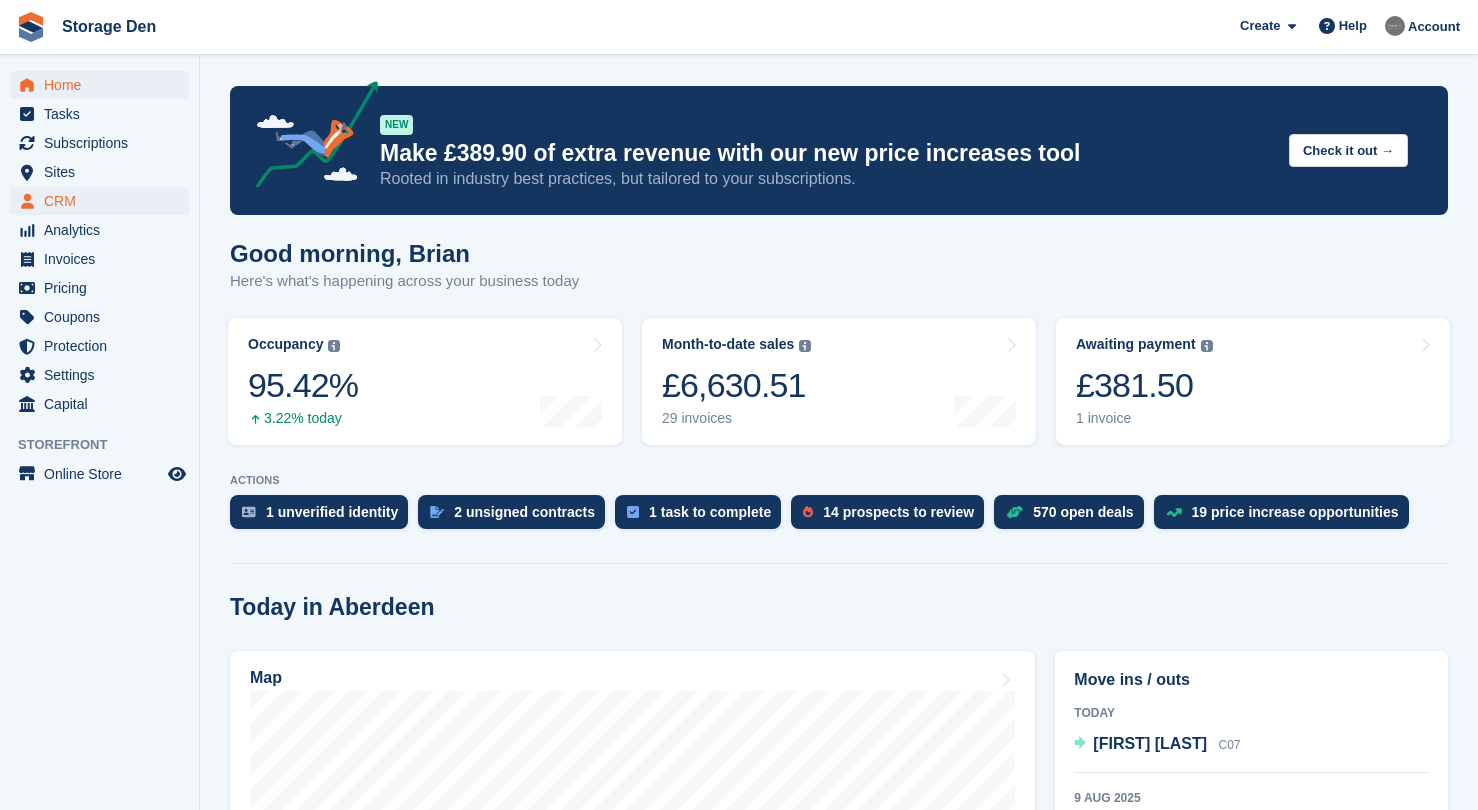 click on "CRM" at bounding box center [104, 201] 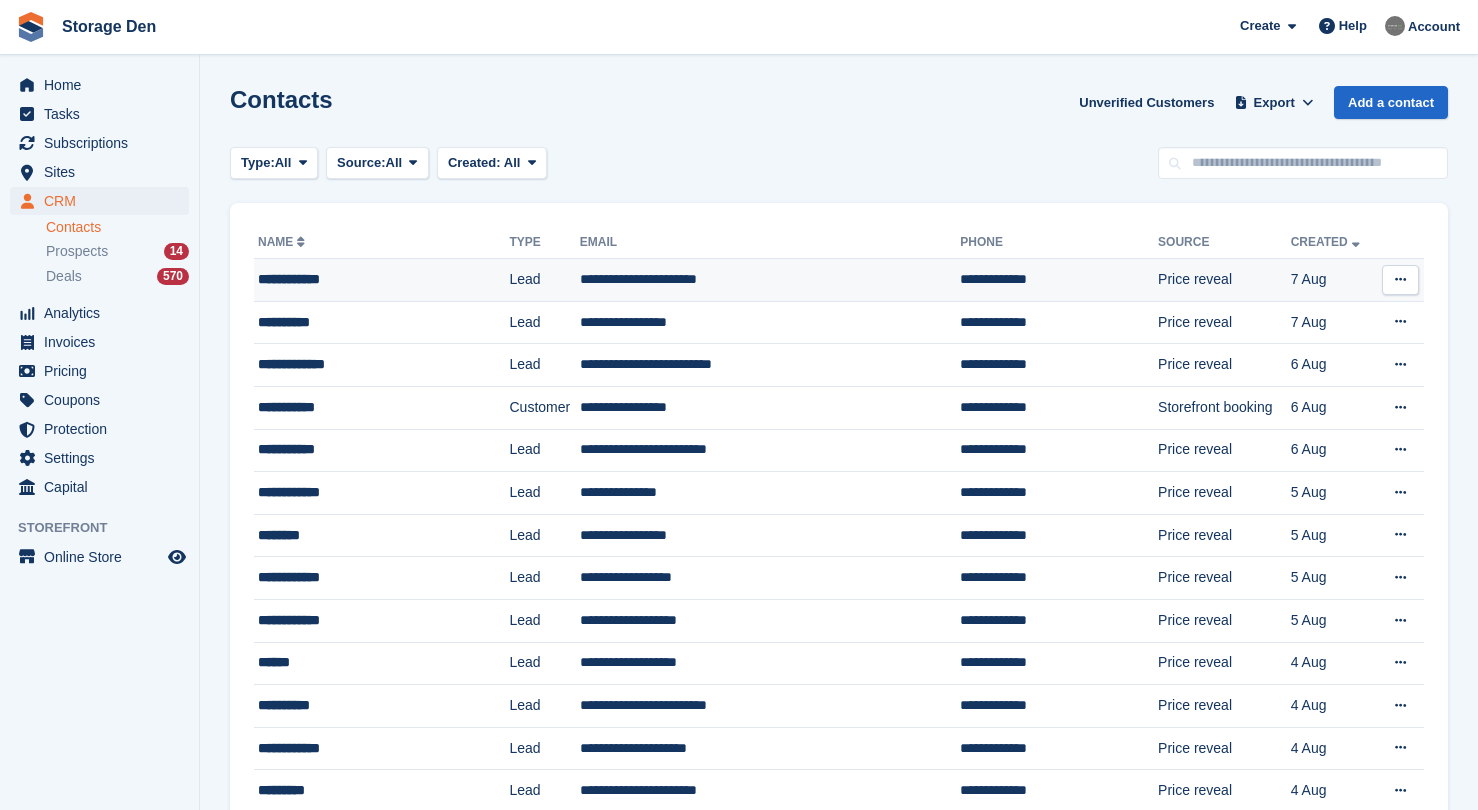 scroll, scrollTop: 0, scrollLeft: 0, axis: both 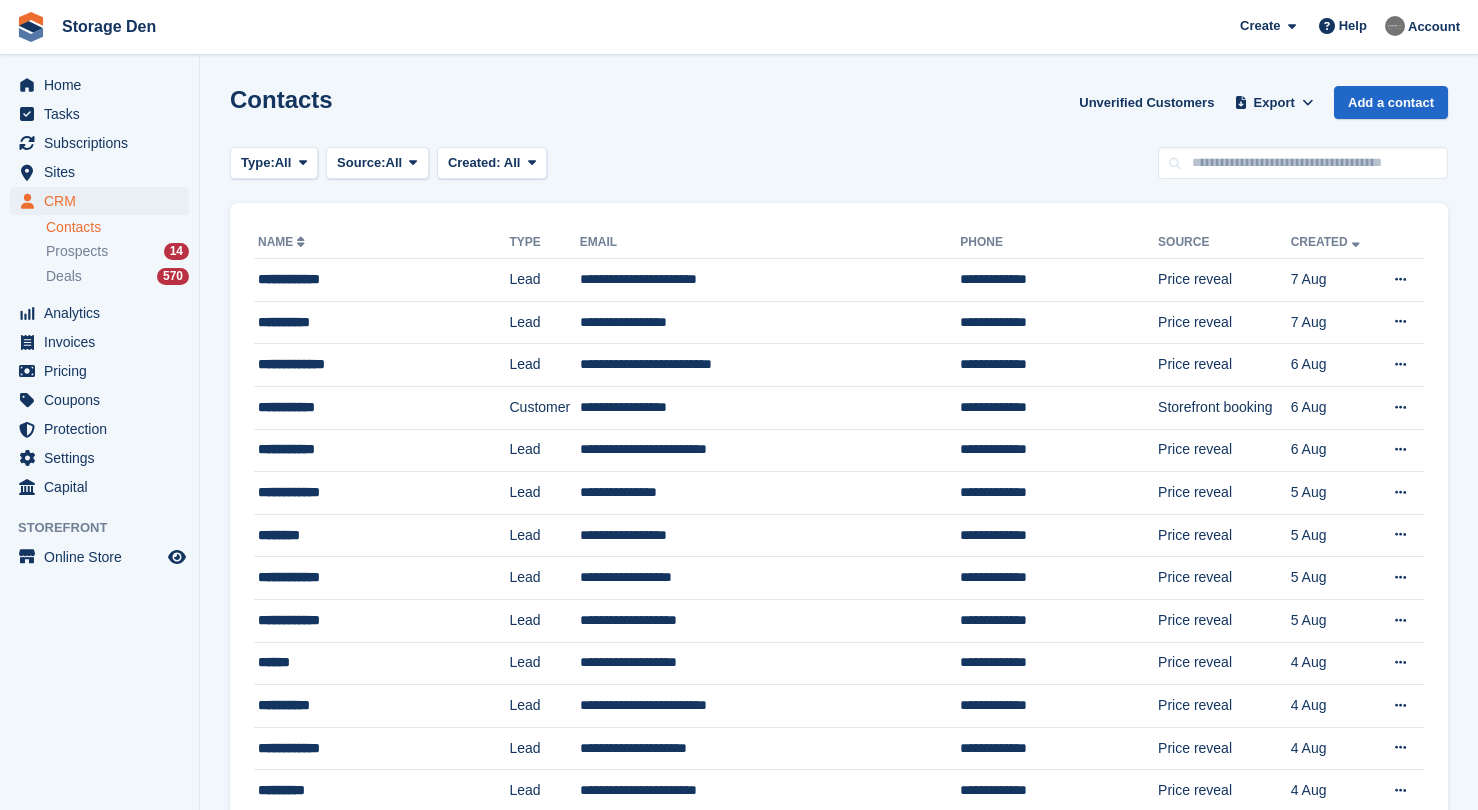 click on "CRM
CRM
CRM
Contacts
Prospects
14
Deals
570
Contacts
Prospects
14
Deals
570" at bounding box center (99, 243) 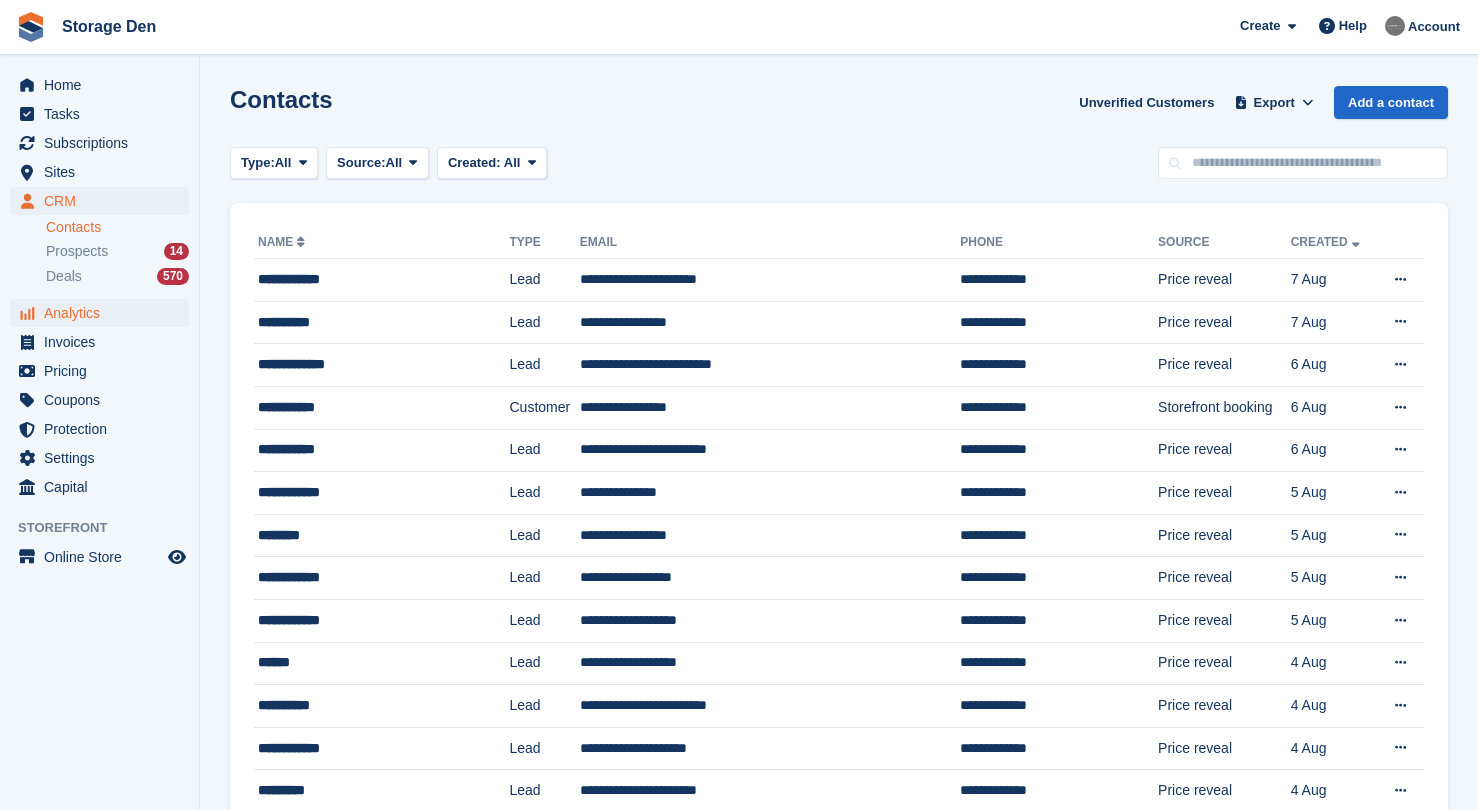 click on "Analytics" at bounding box center [104, 313] 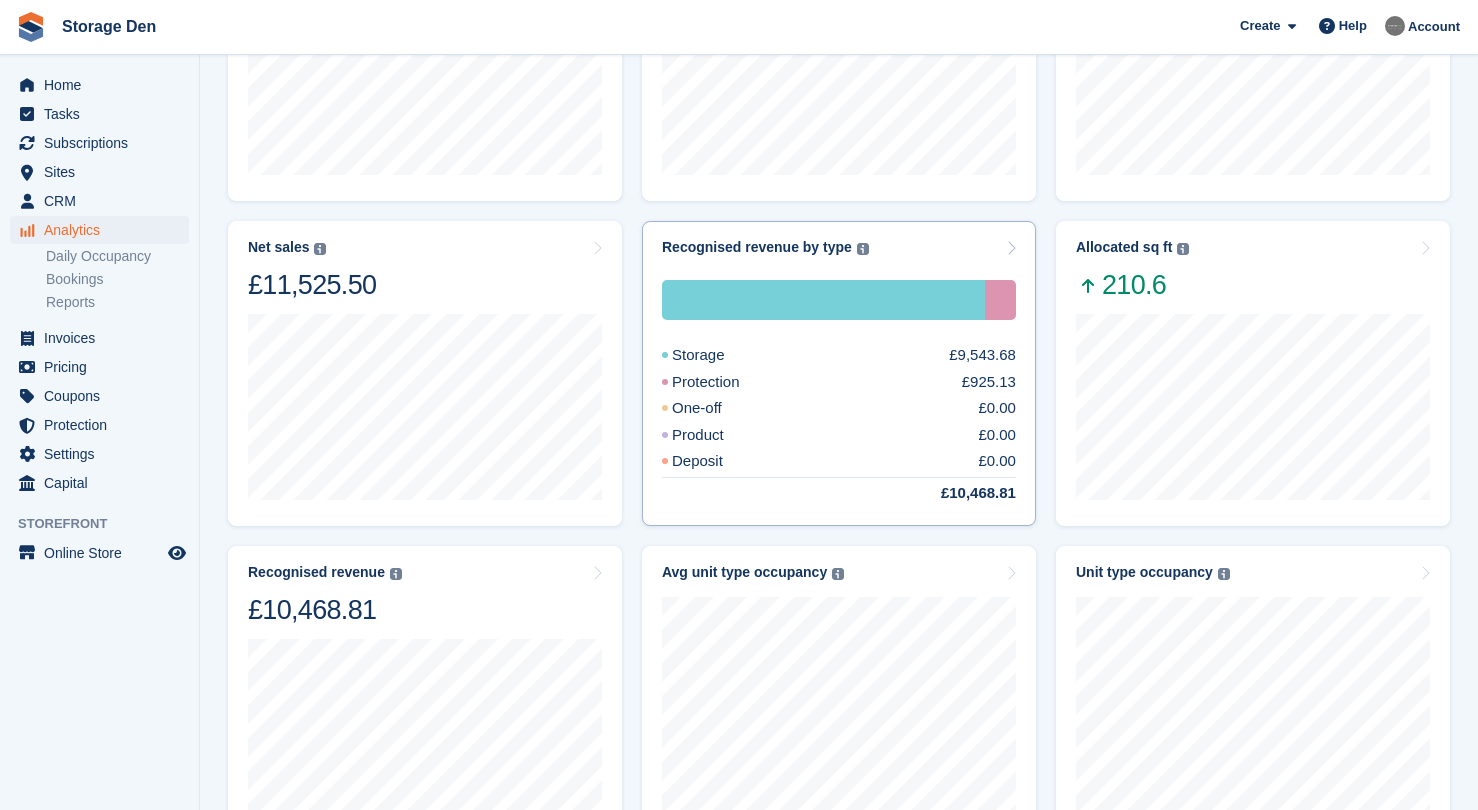 scroll, scrollTop: 0, scrollLeft: 0, axis: both 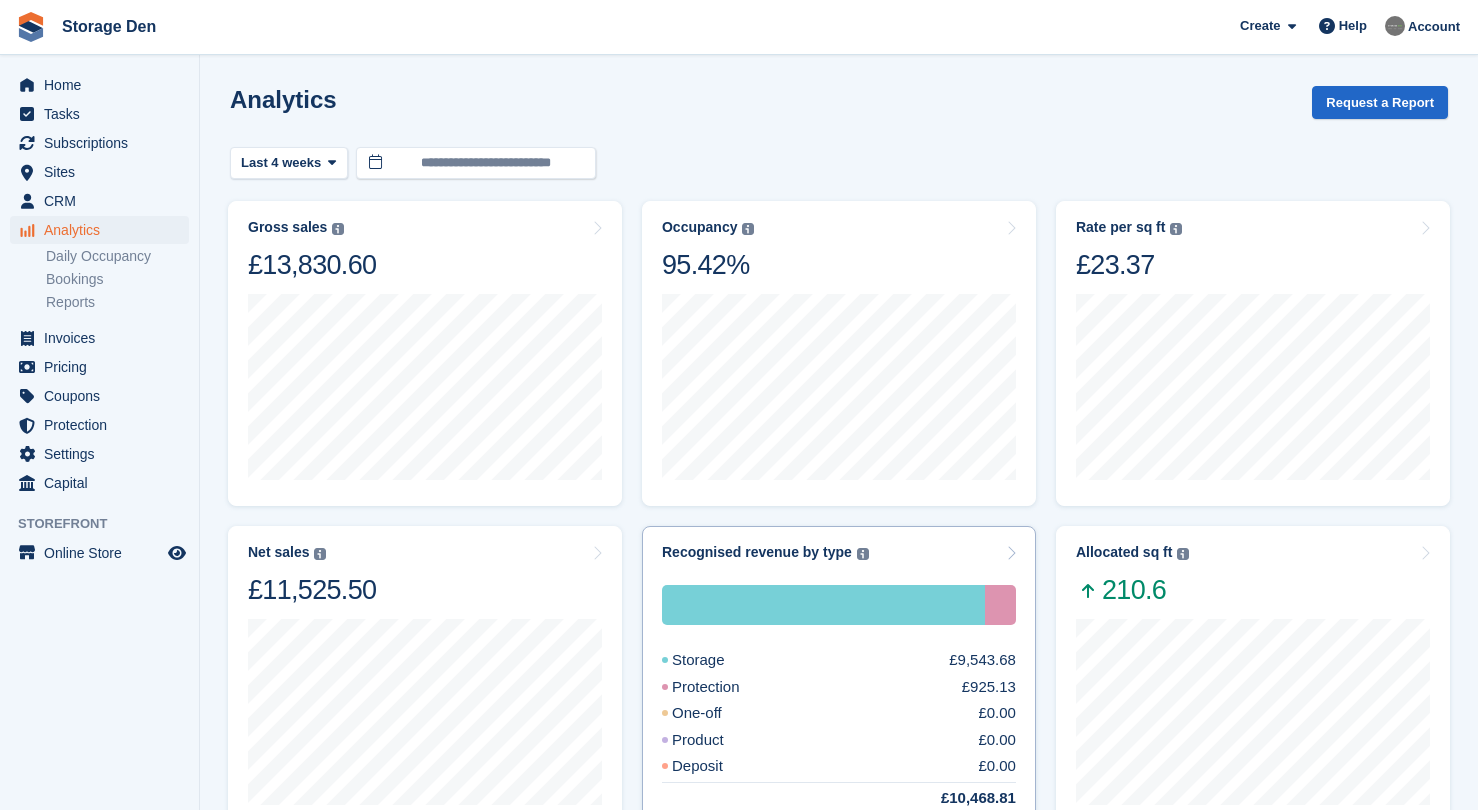 click on "Storage
£9,543.68
Protection
£925.13
One-off
£0.00
Product
£0.00
Deposit
£0.00
£10,468.81" at bounding box center (839, 697) 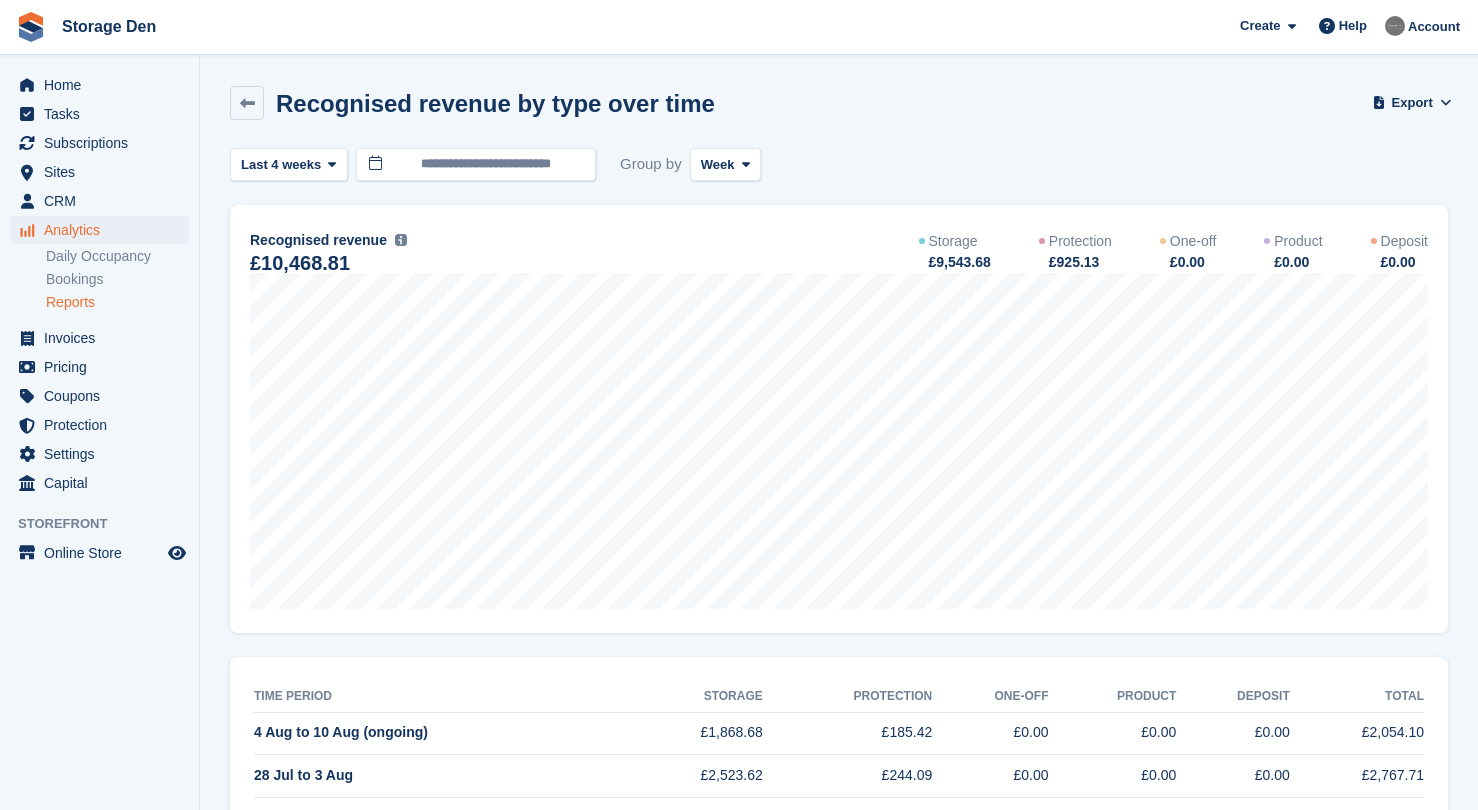 scroll, scrollTop: 0, scrollLeft: 0, axis: both 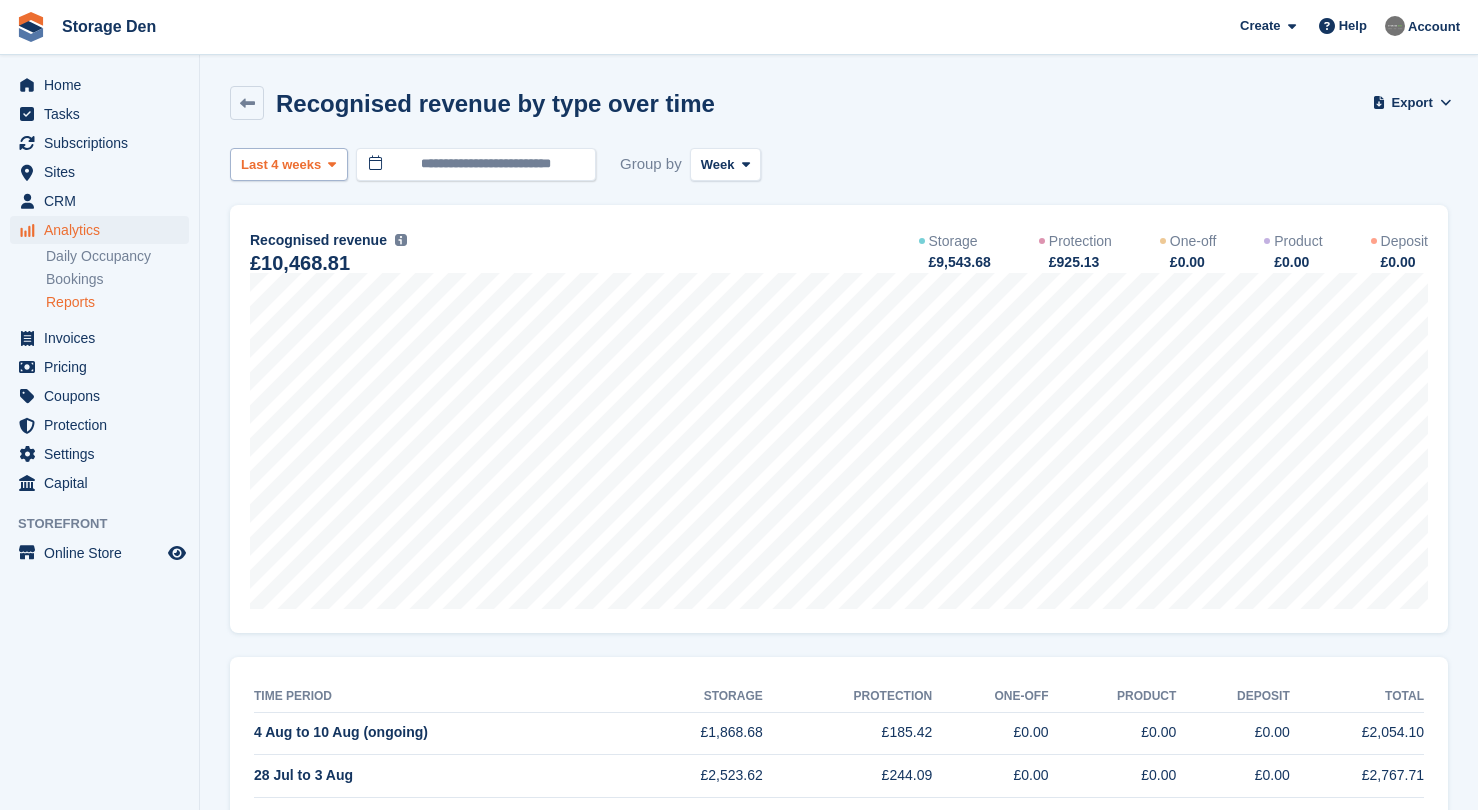 click on "Last 4 weeks" at bounding box center [281, 165] 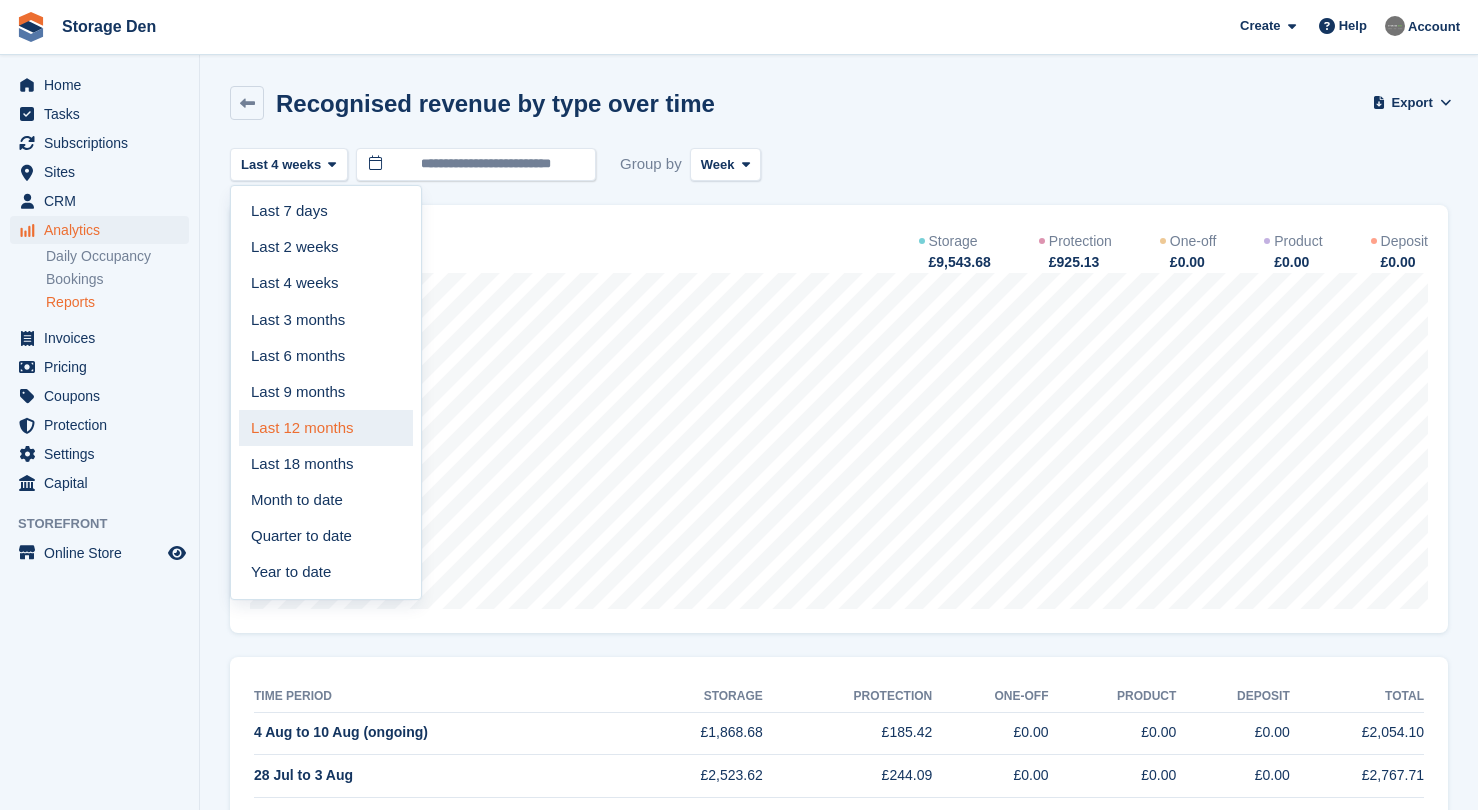 click on "Last 12 months" at bounding box center (326, 428) 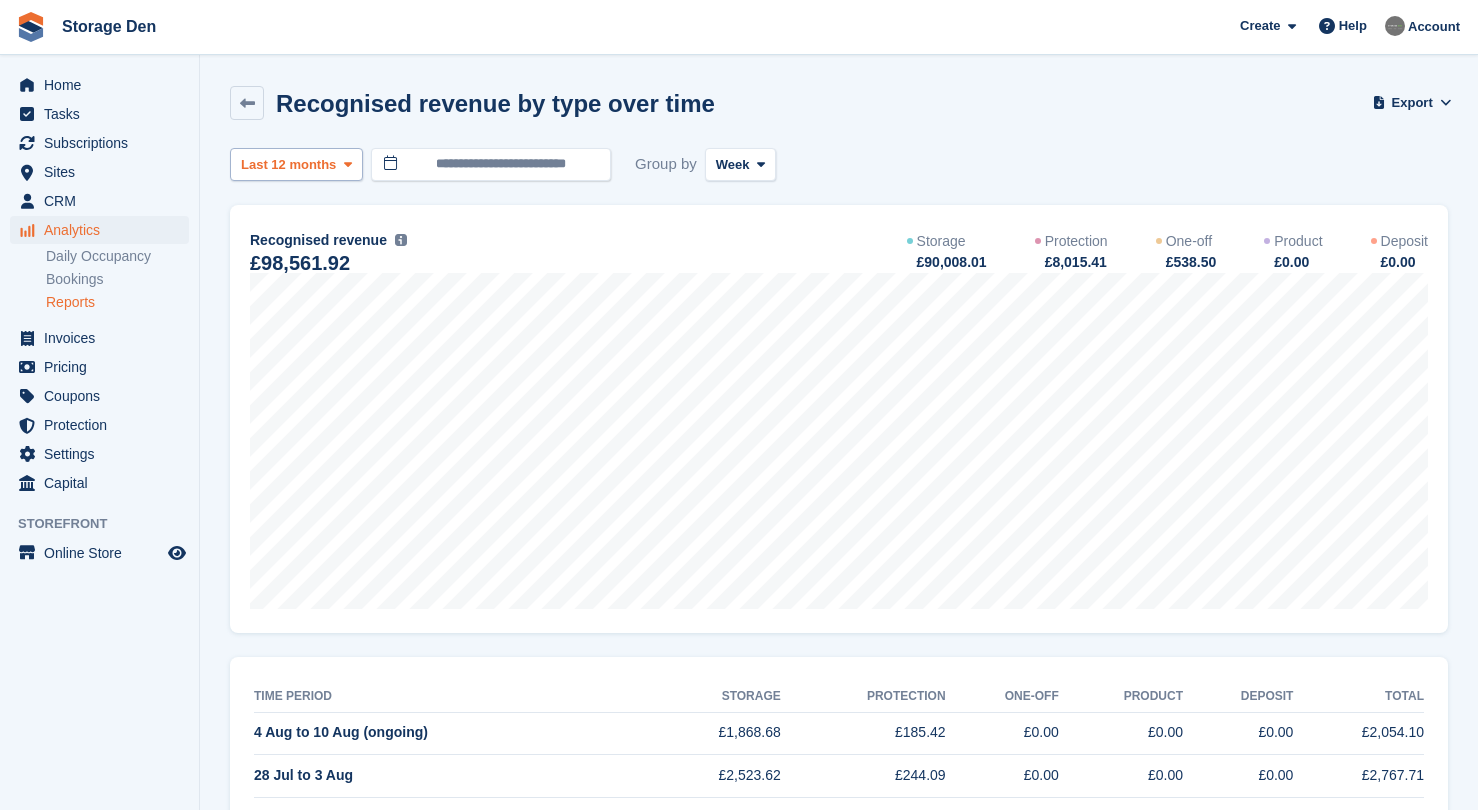 click on "Last 12 months" at bounding box center (288, 165) 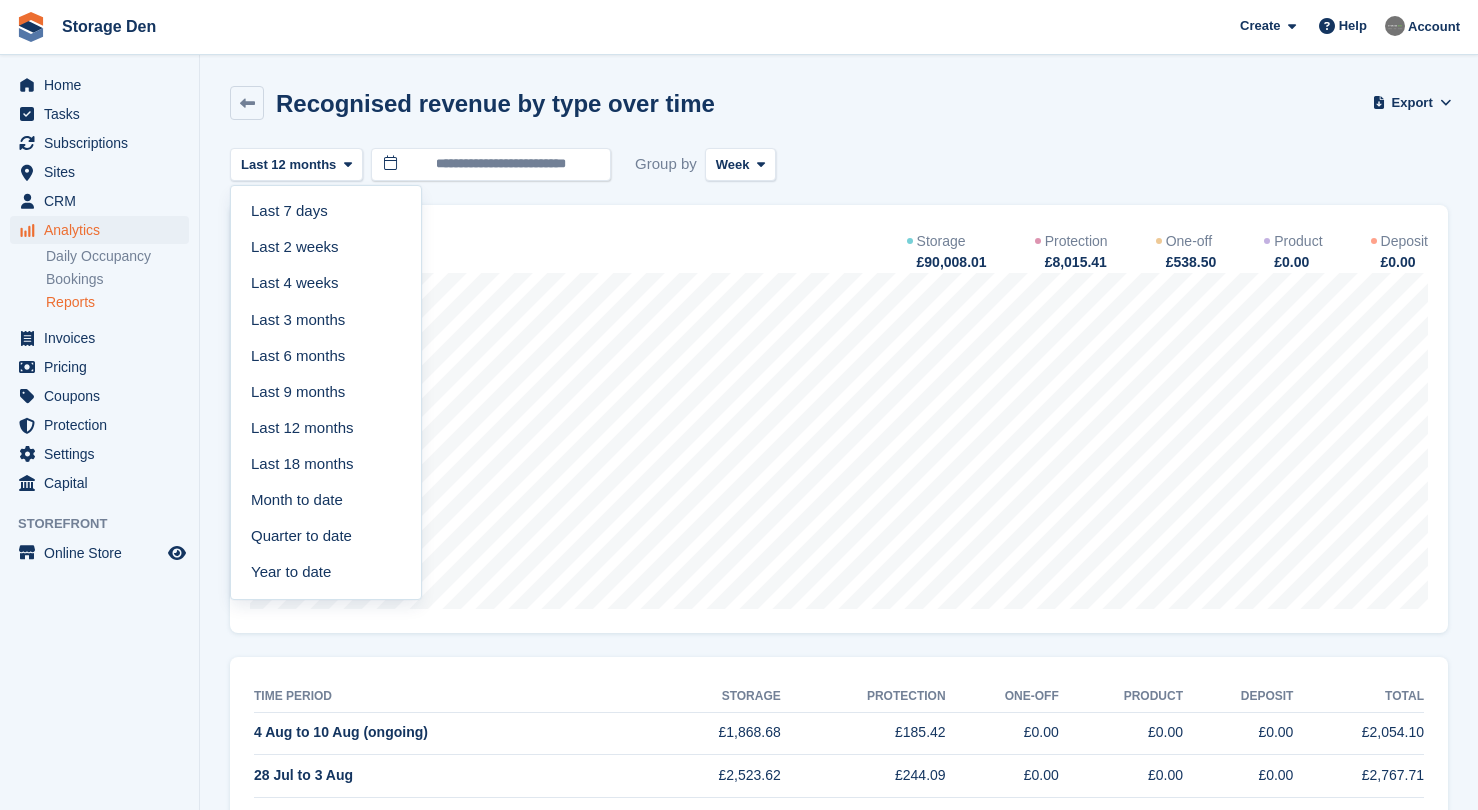 click on "Last 18 months" at bounding box center (326, 464) 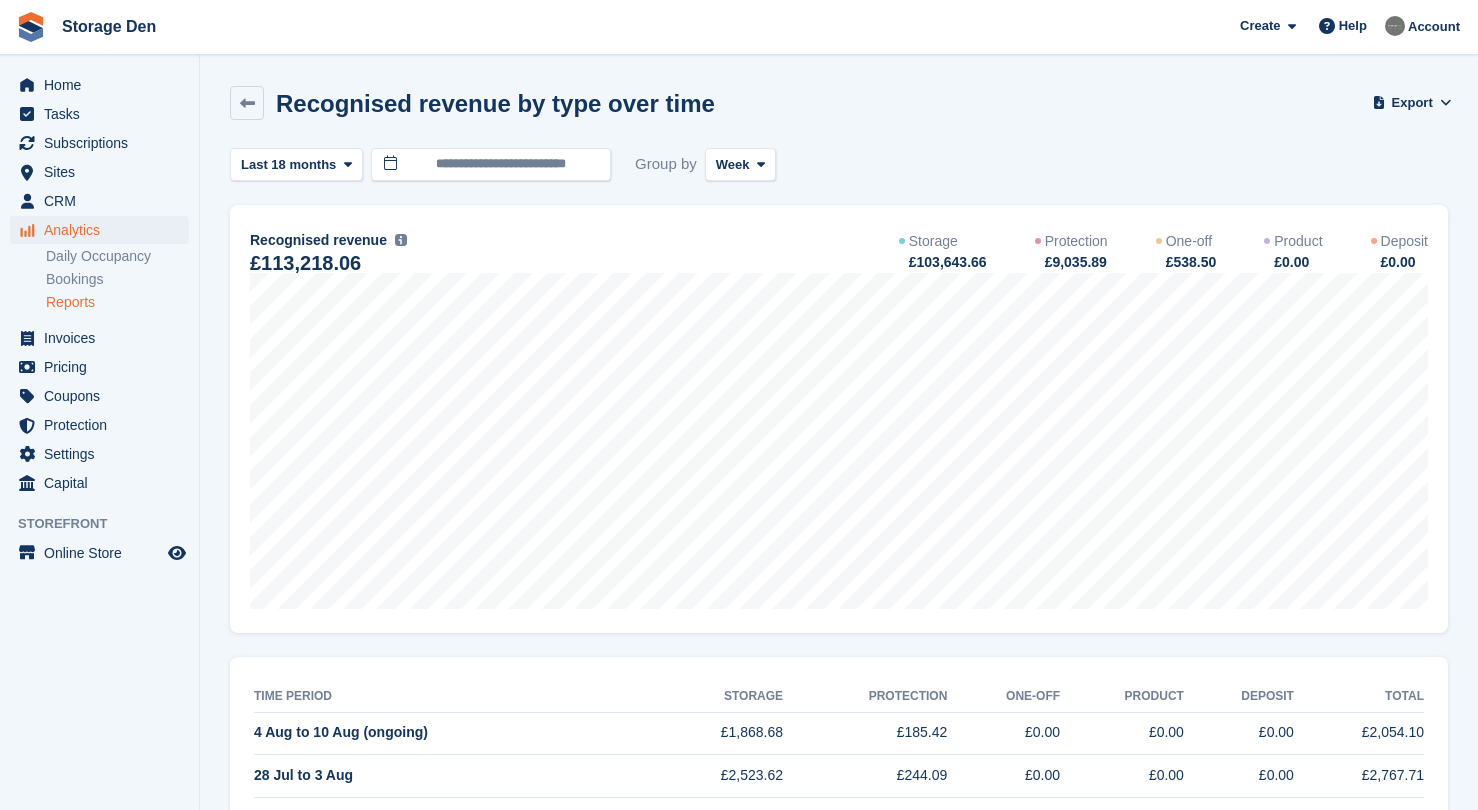 click at bounding box center (761, 164) 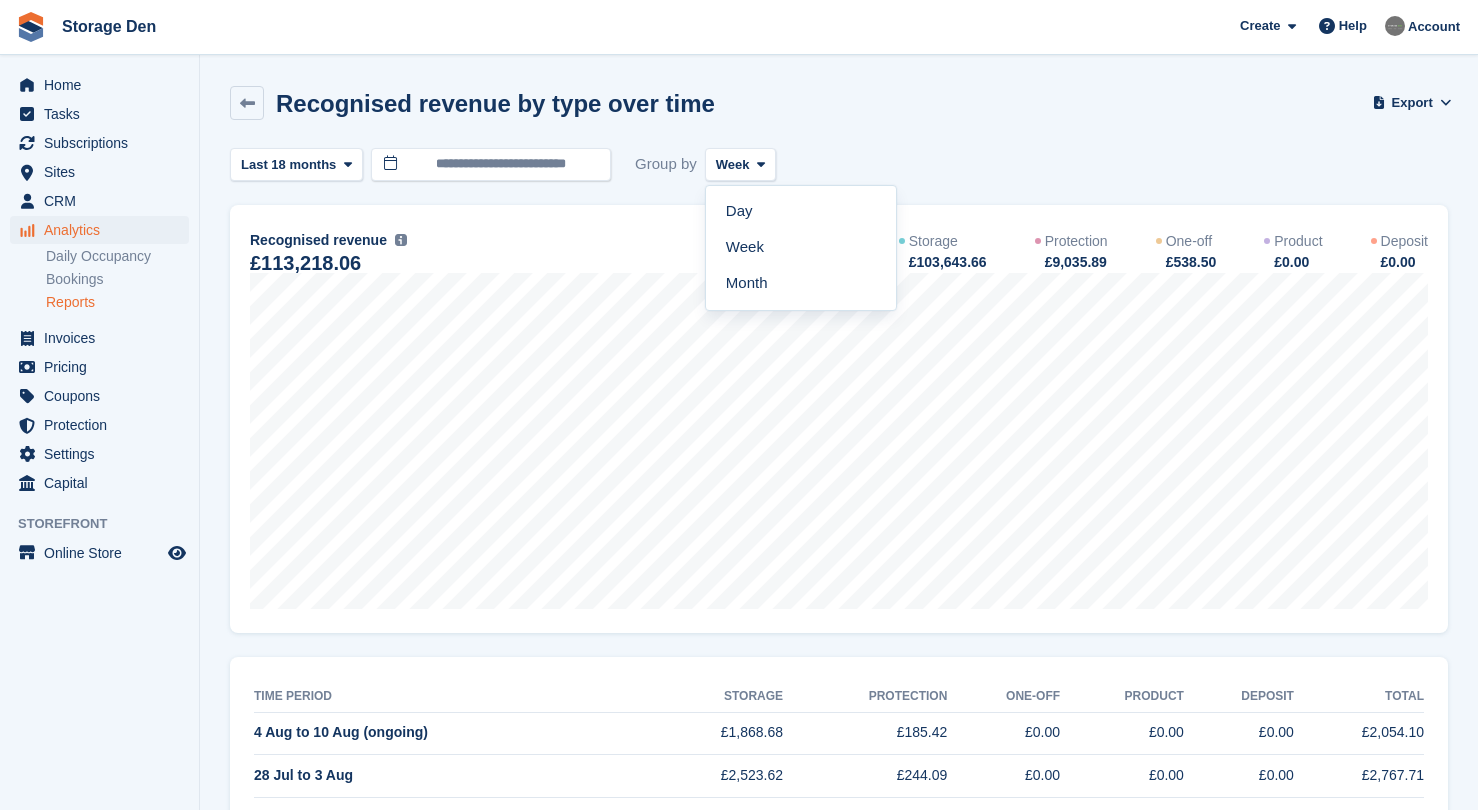 click on "Month" at bounding box center (801, 284) 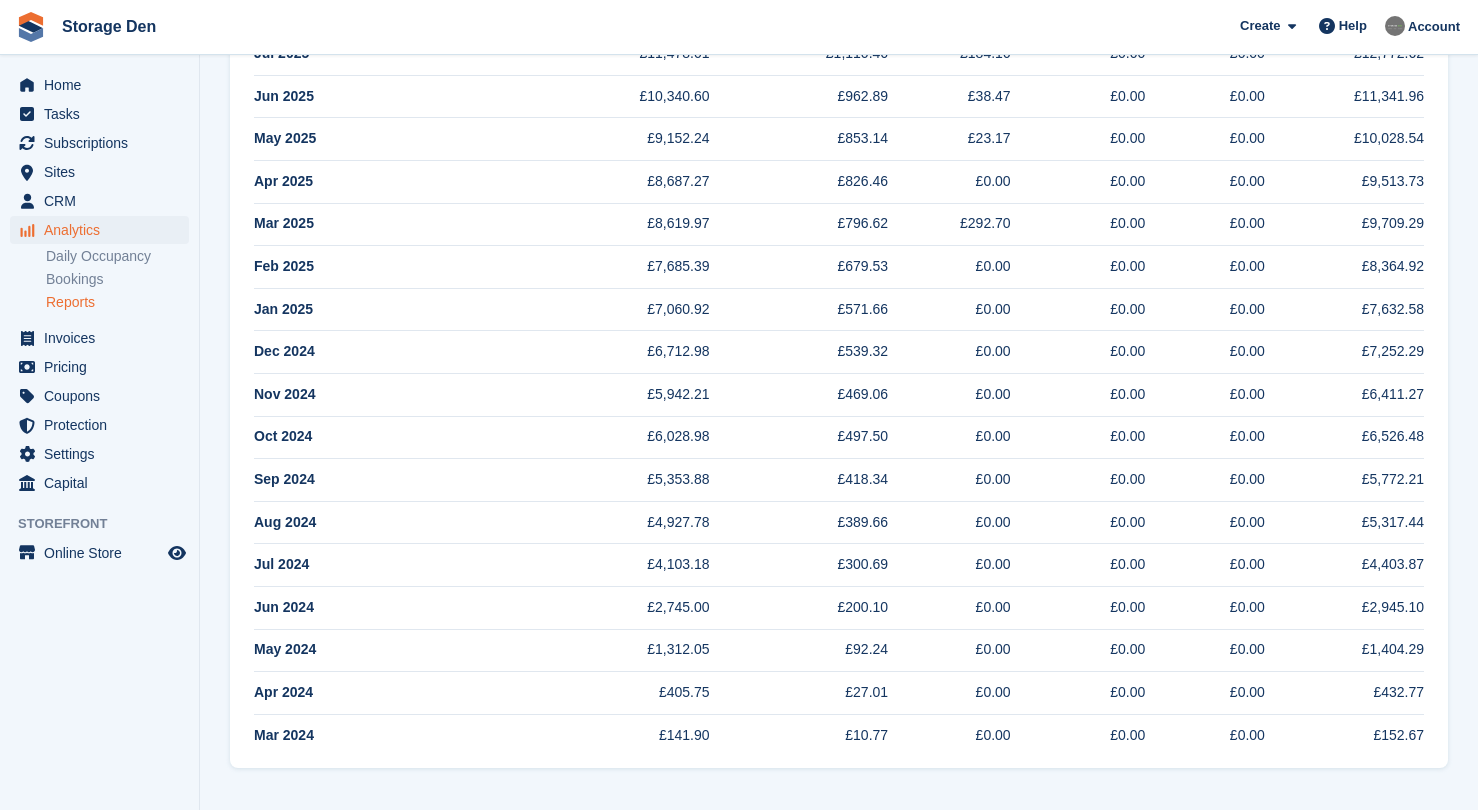 scroll, scrollTop: 0, scrollLeft: 0, axis: both 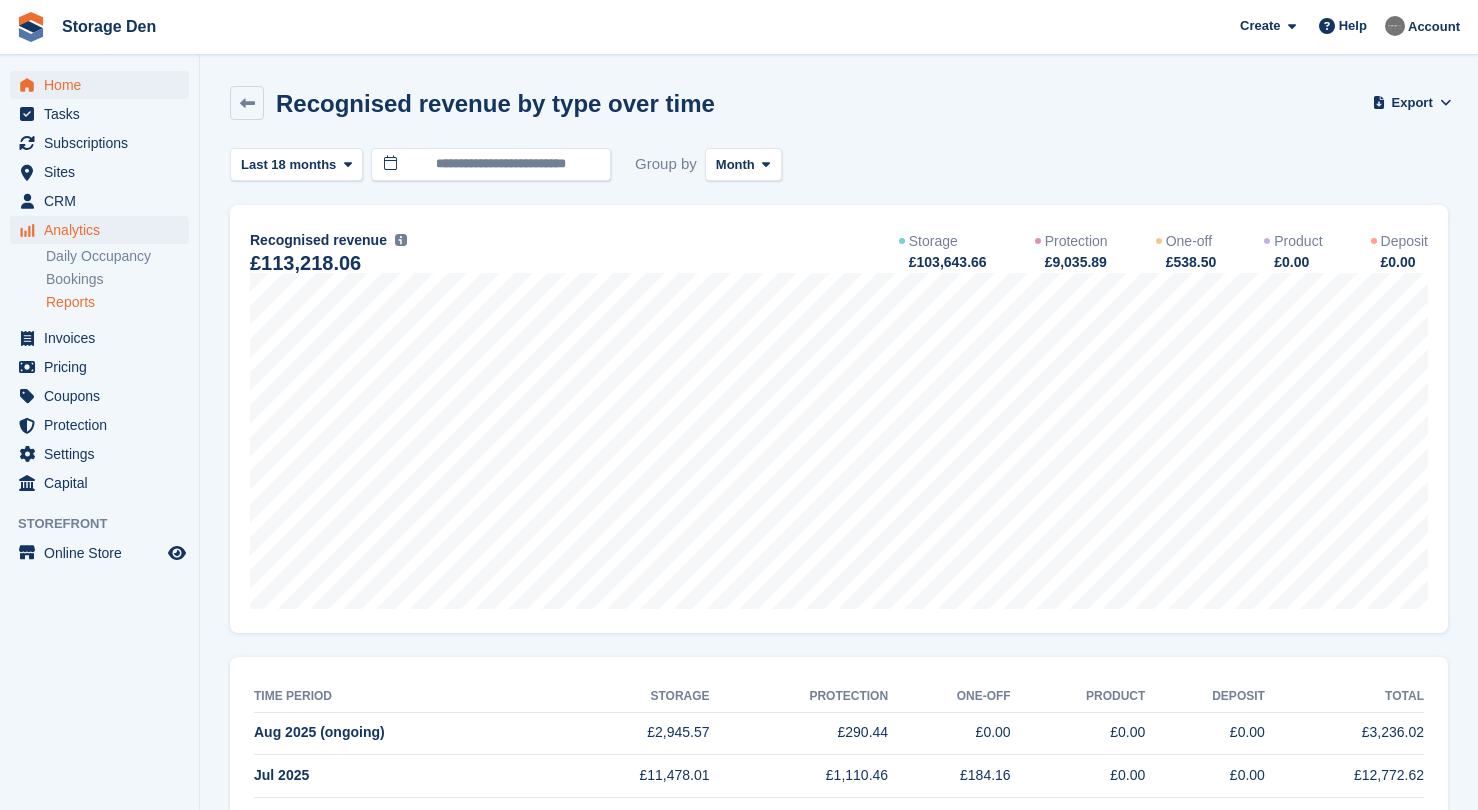 click on "Home" at bounding box center (104, 85) 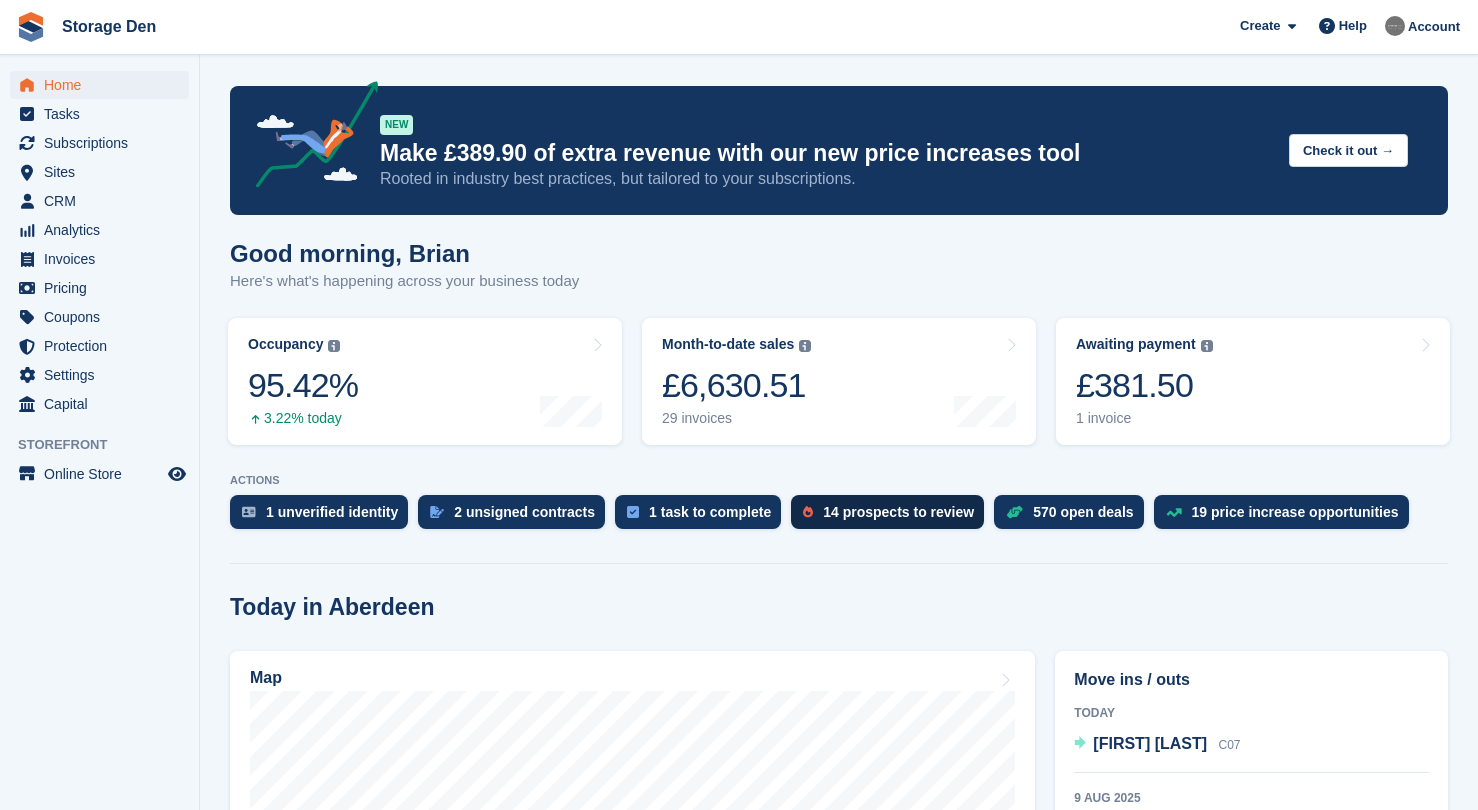 scroll, scrollTop: 299, scrollLeft: 0, axis: vertical 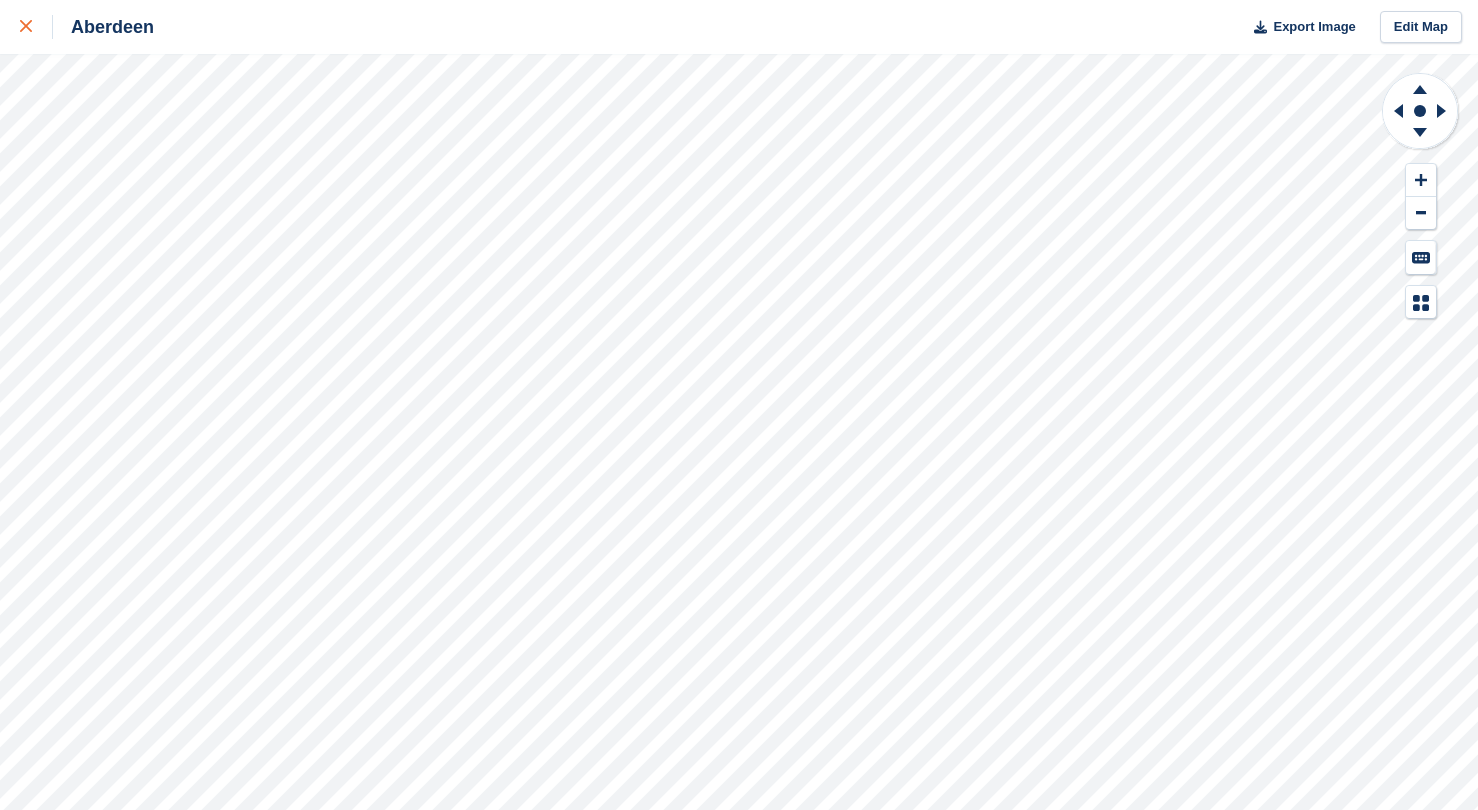 click at bounding box center [26, 27] 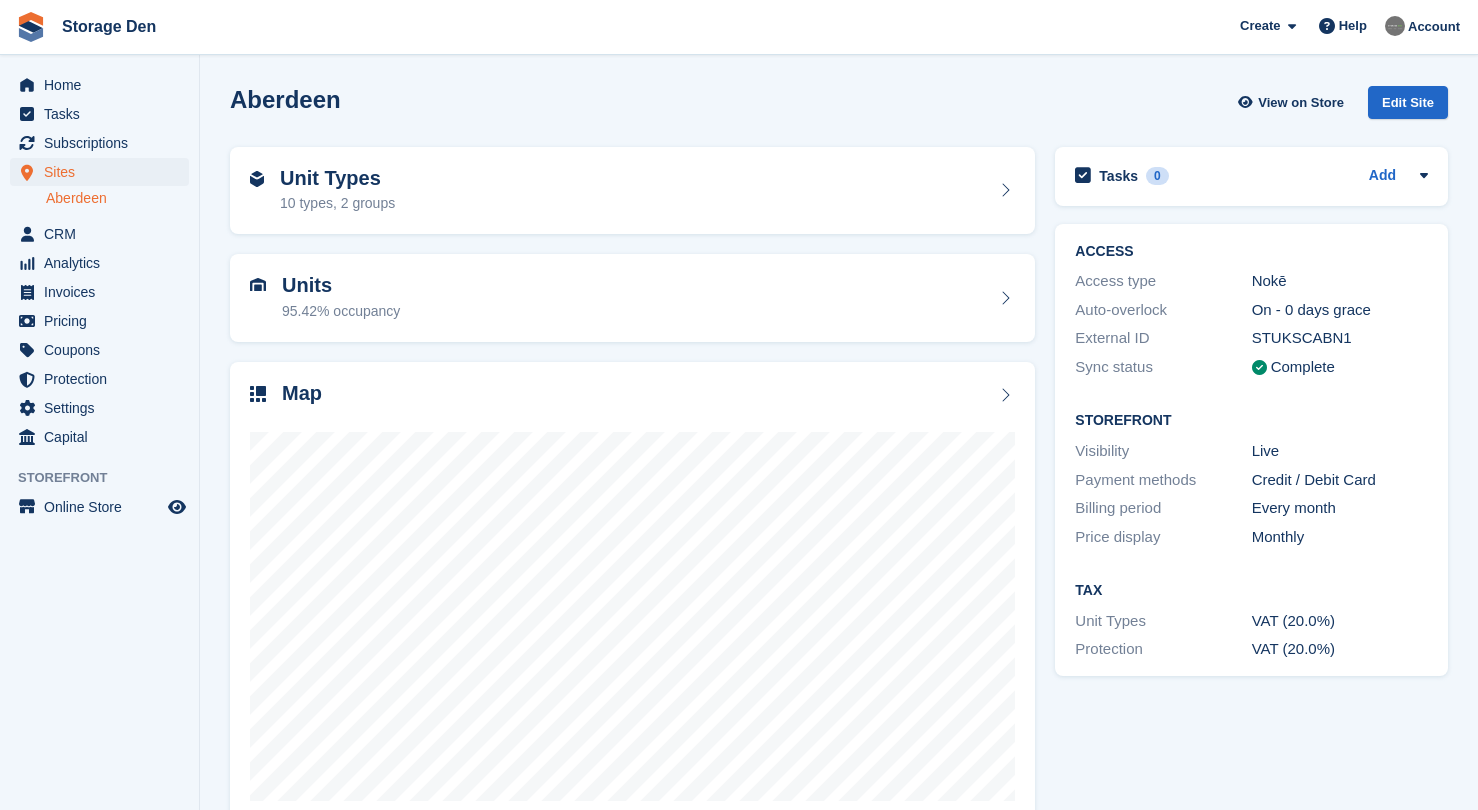 scroll, scrollTop: 0, scrollLeft: 0, axis: both 